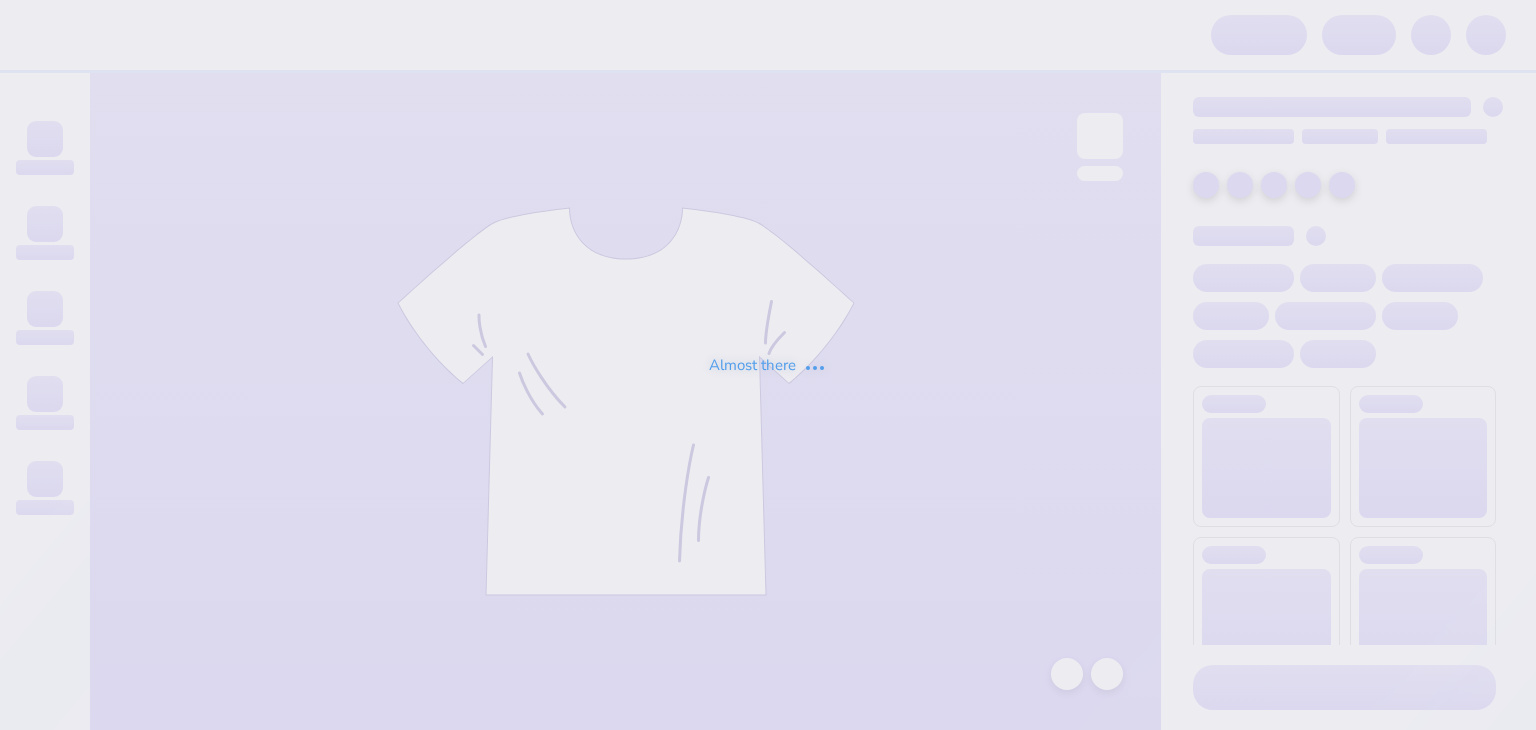 scroll, scrollTop: 0, scrollLeft: 0, axis: both 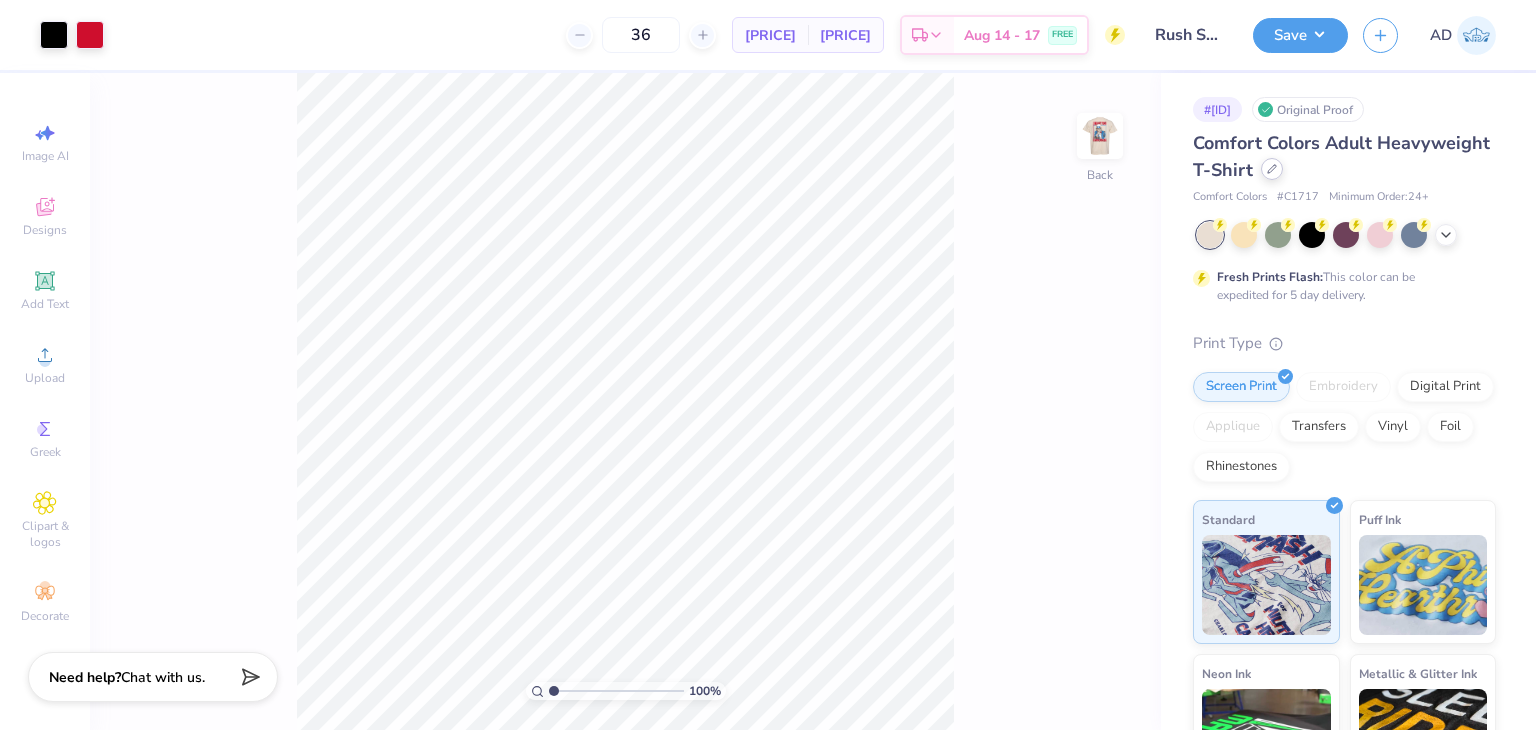 click 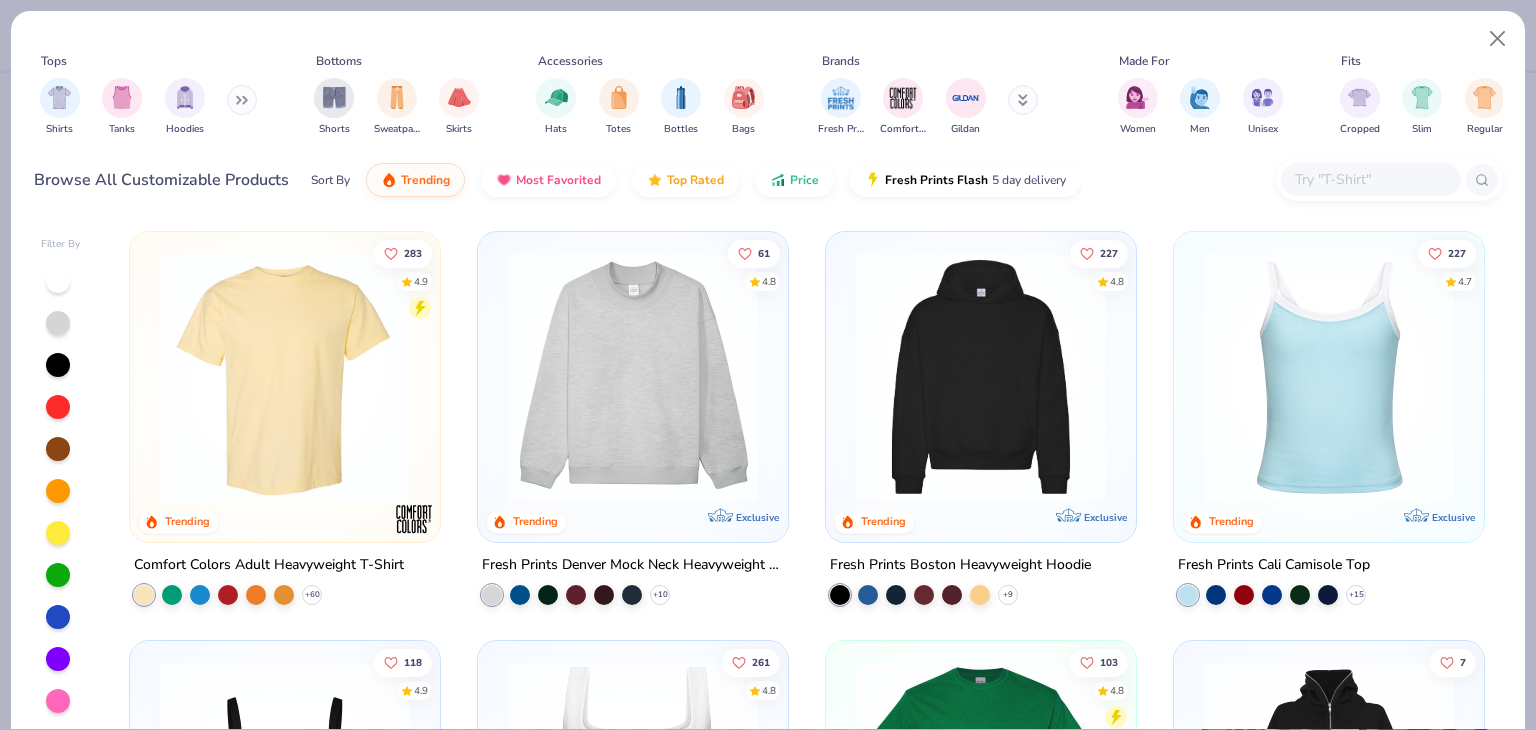 click at bounding box center [1370, 179] 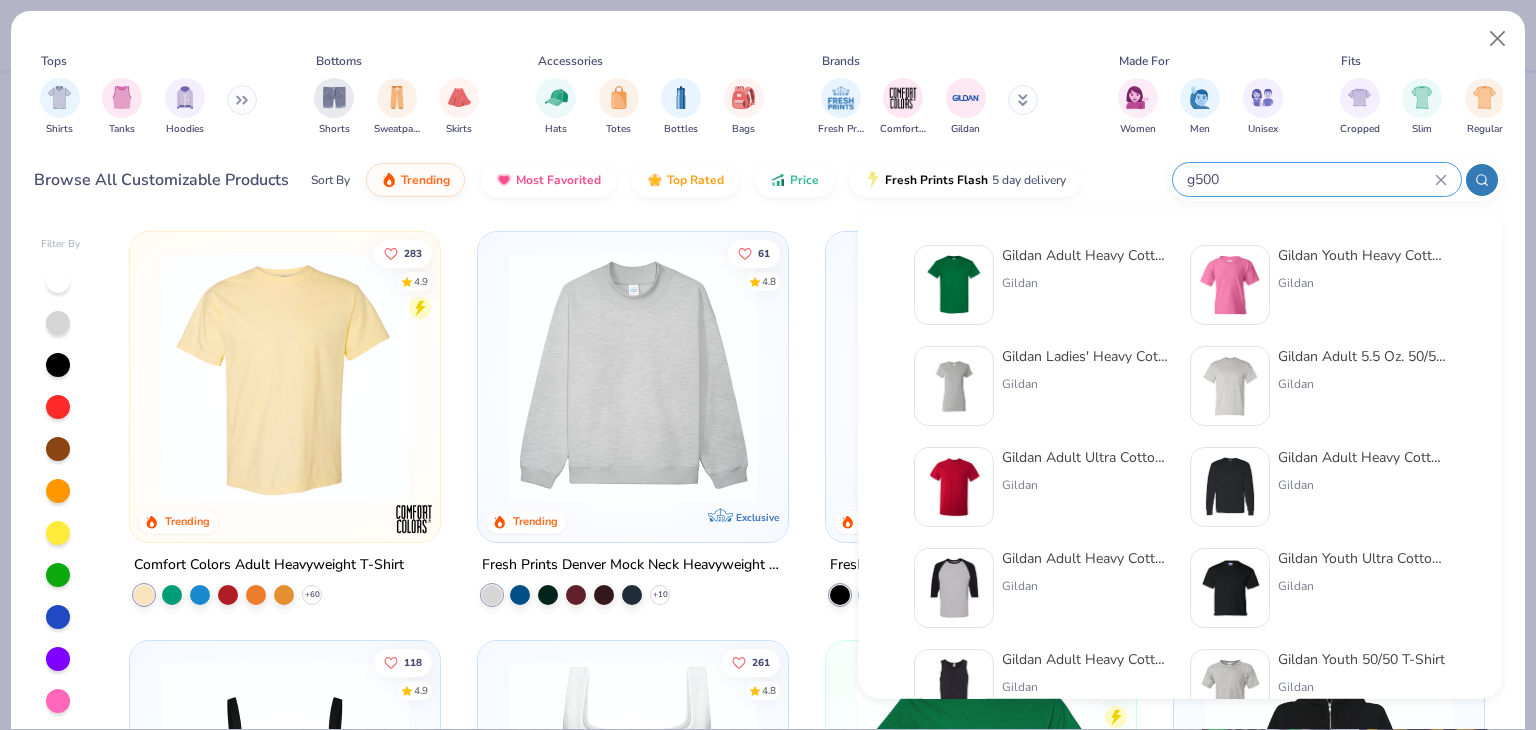 type on "g500" 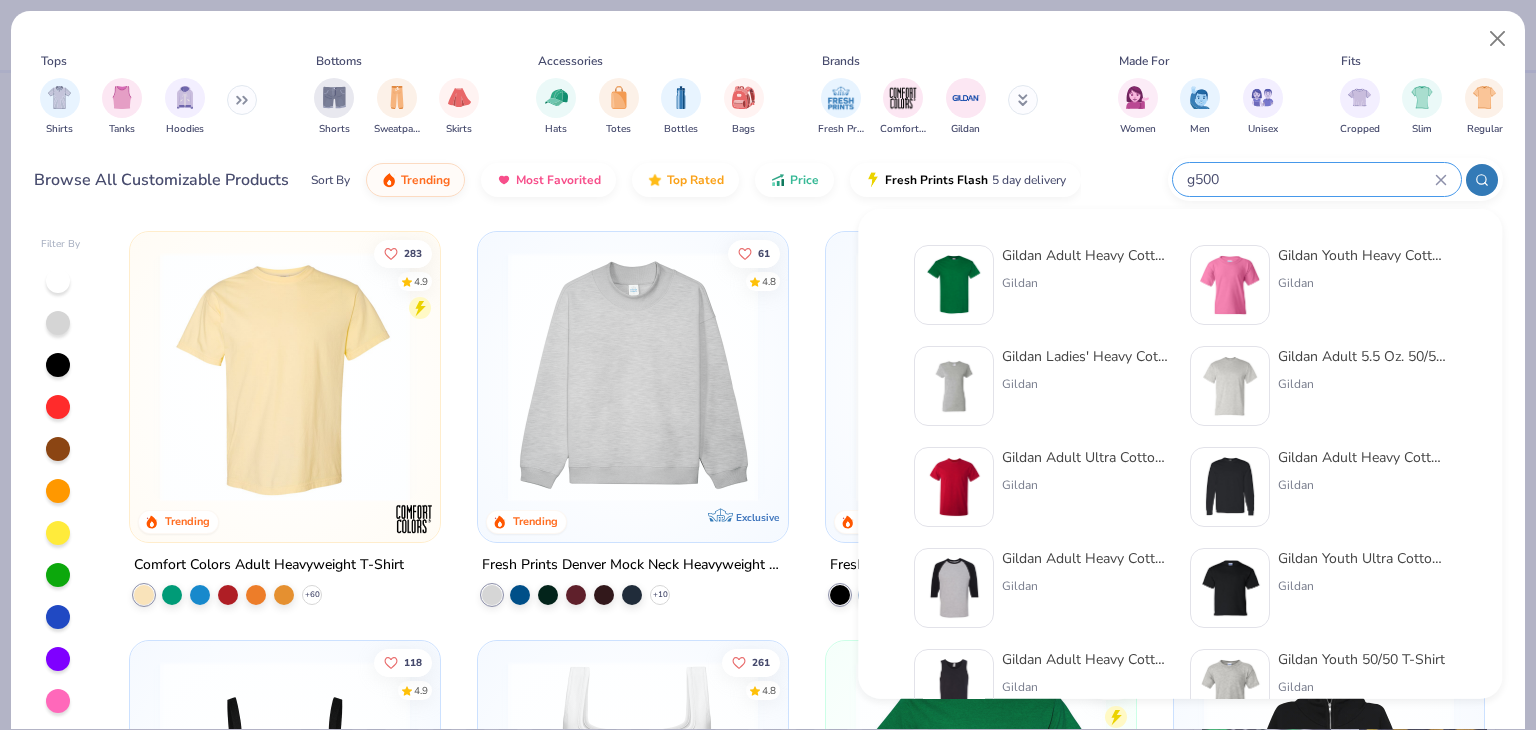 click on "Gildan Adult Heavy Cotton T-Shirt" at bounding box center [1086, 255] 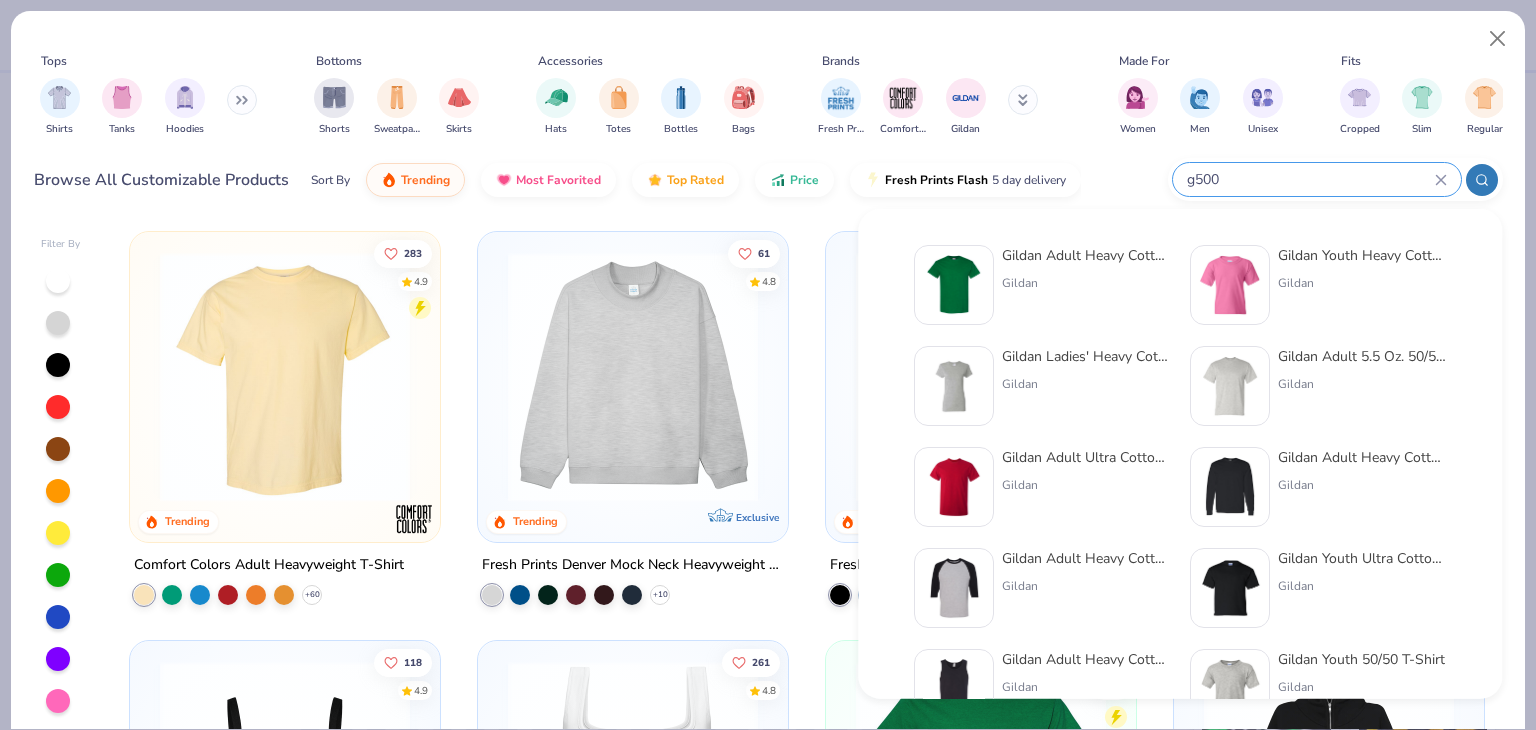 type 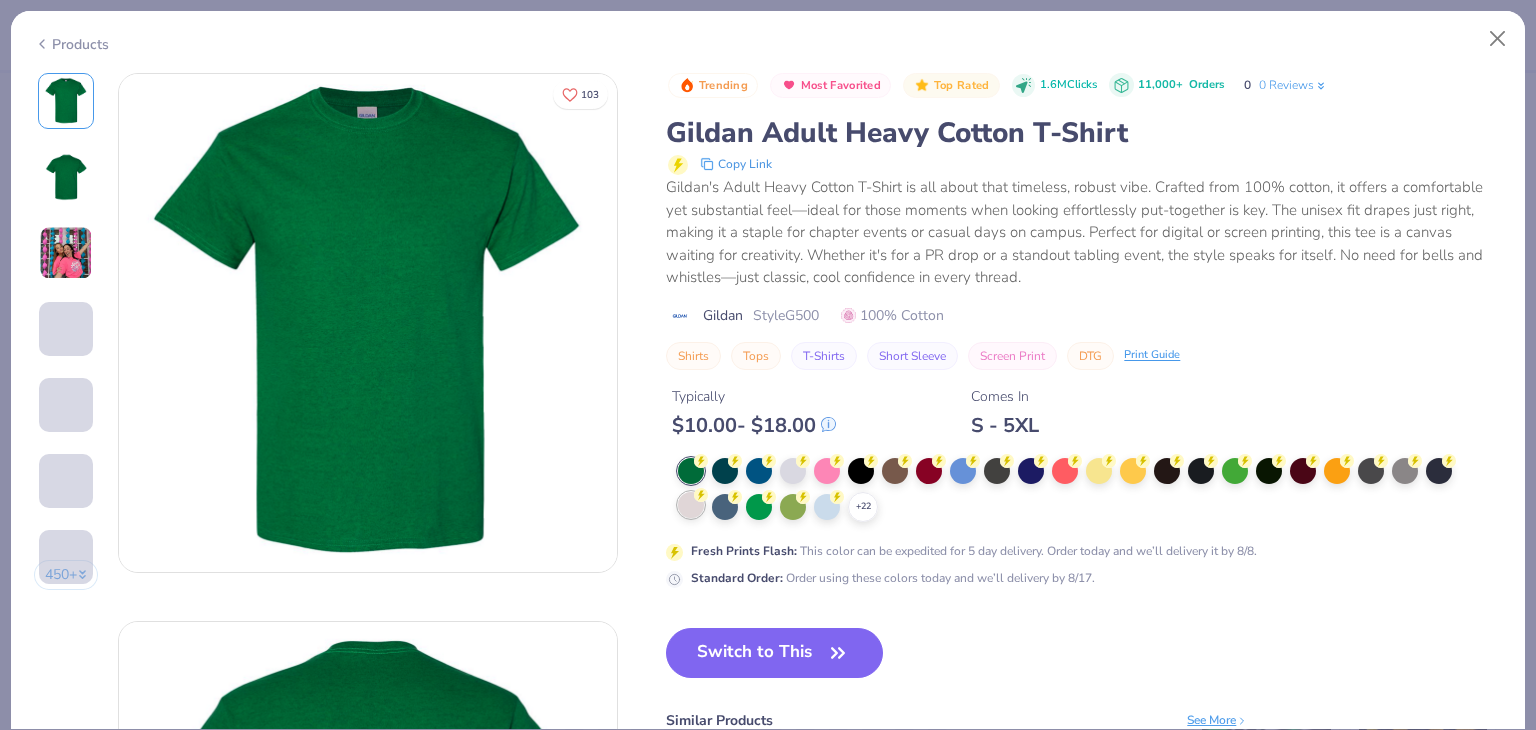 click 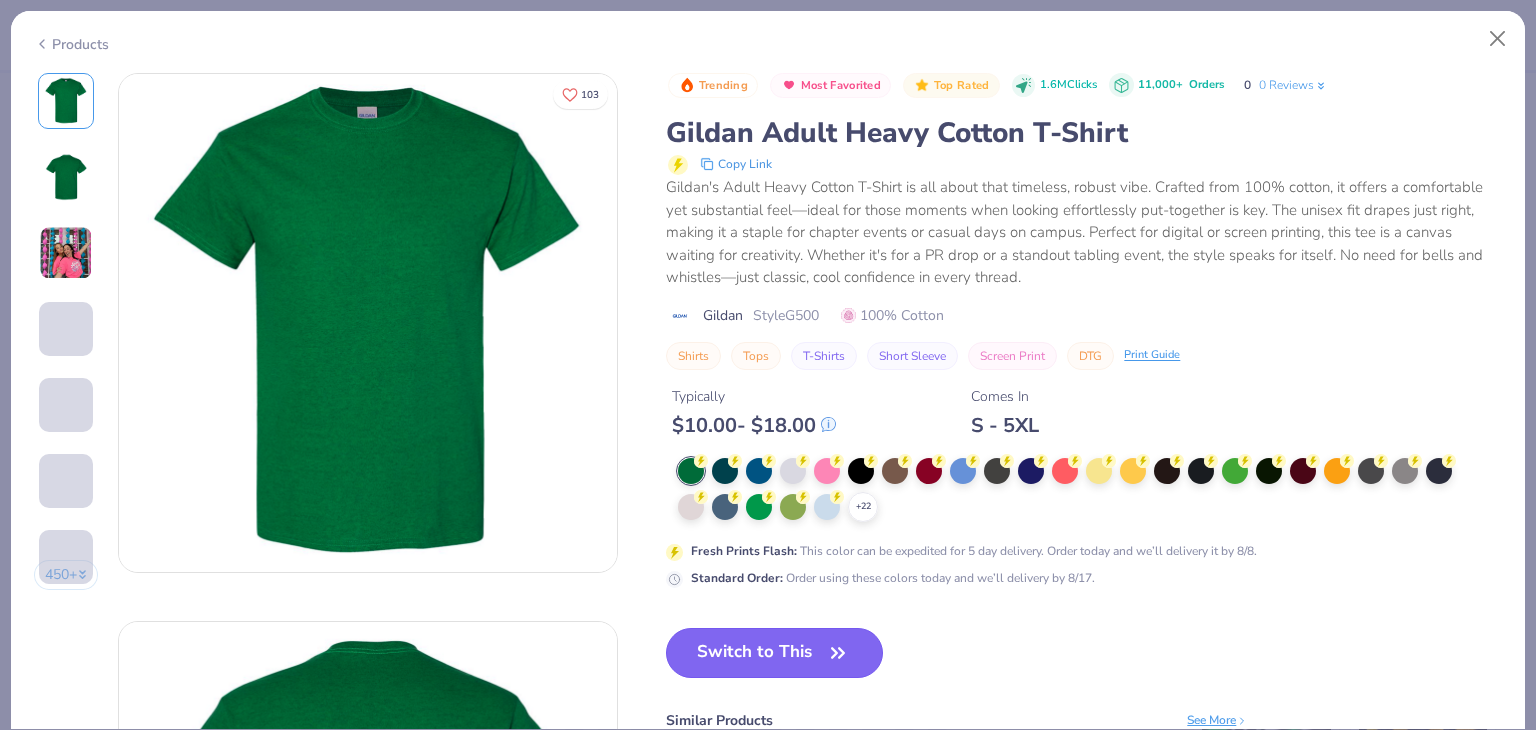 click on "Switch to This" at bounding box center (774, 653) 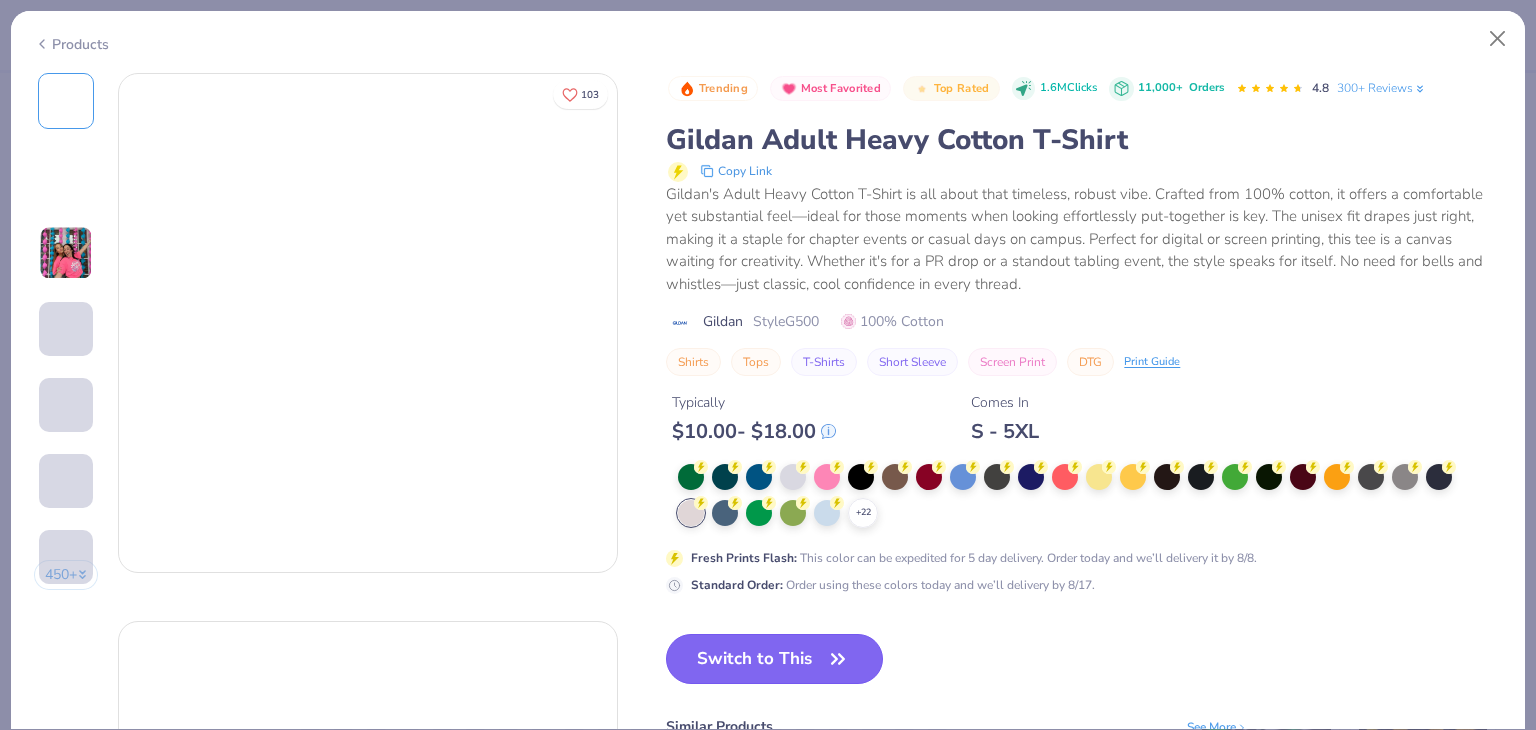 click on "Switch to This" at bounding box center (774, 659) 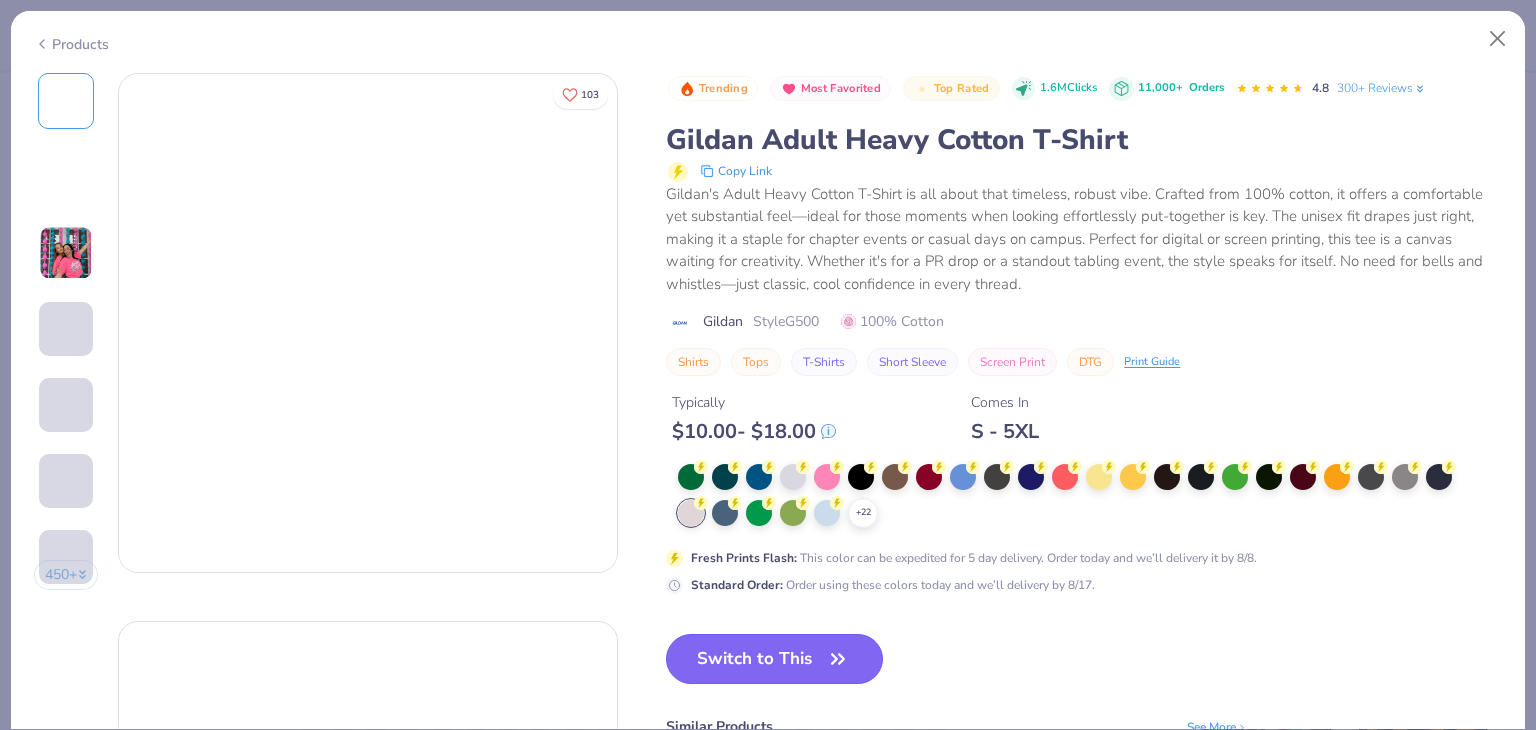 click on "Switch to This" at bounding box center (774, 659) 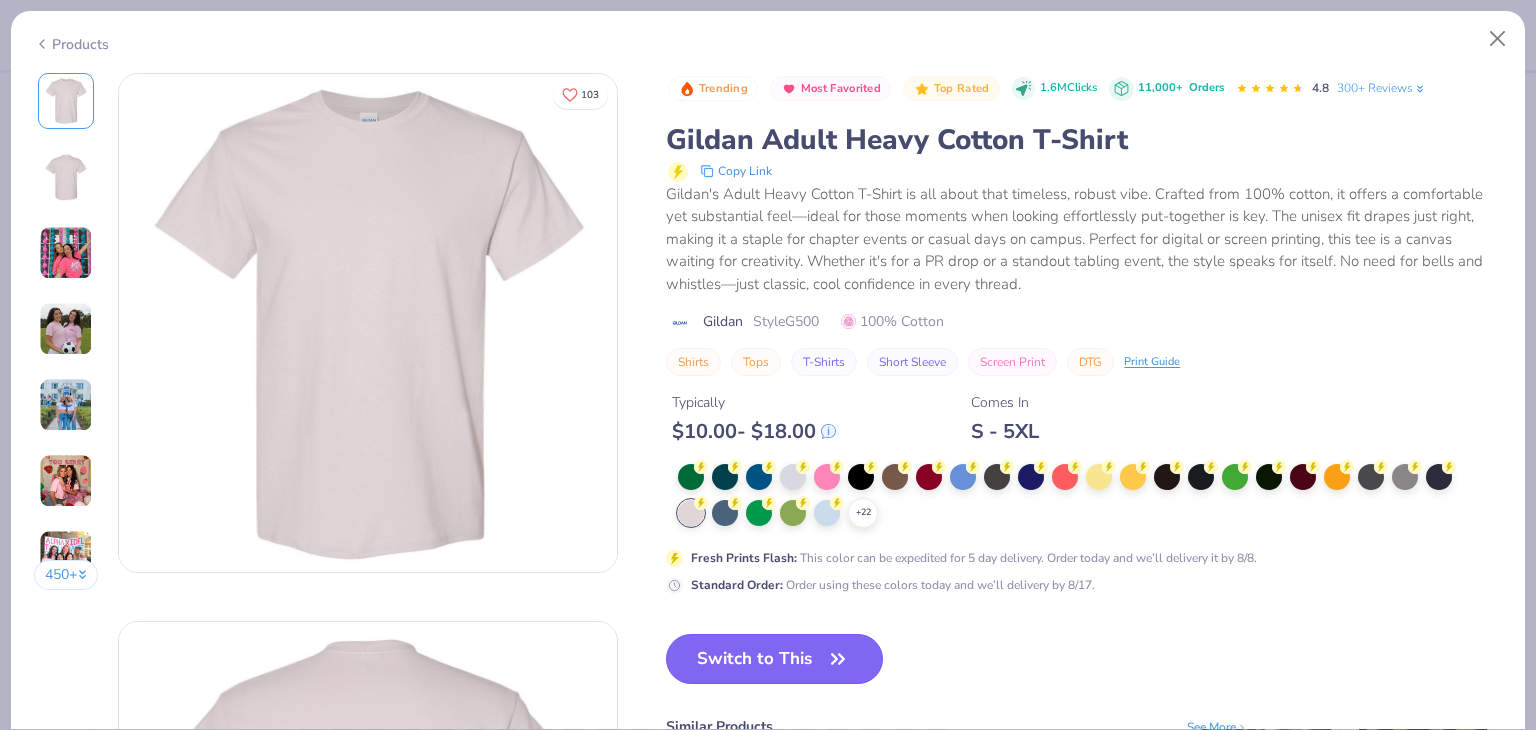 click on "Switch to This" at bounding box center [774, 659] 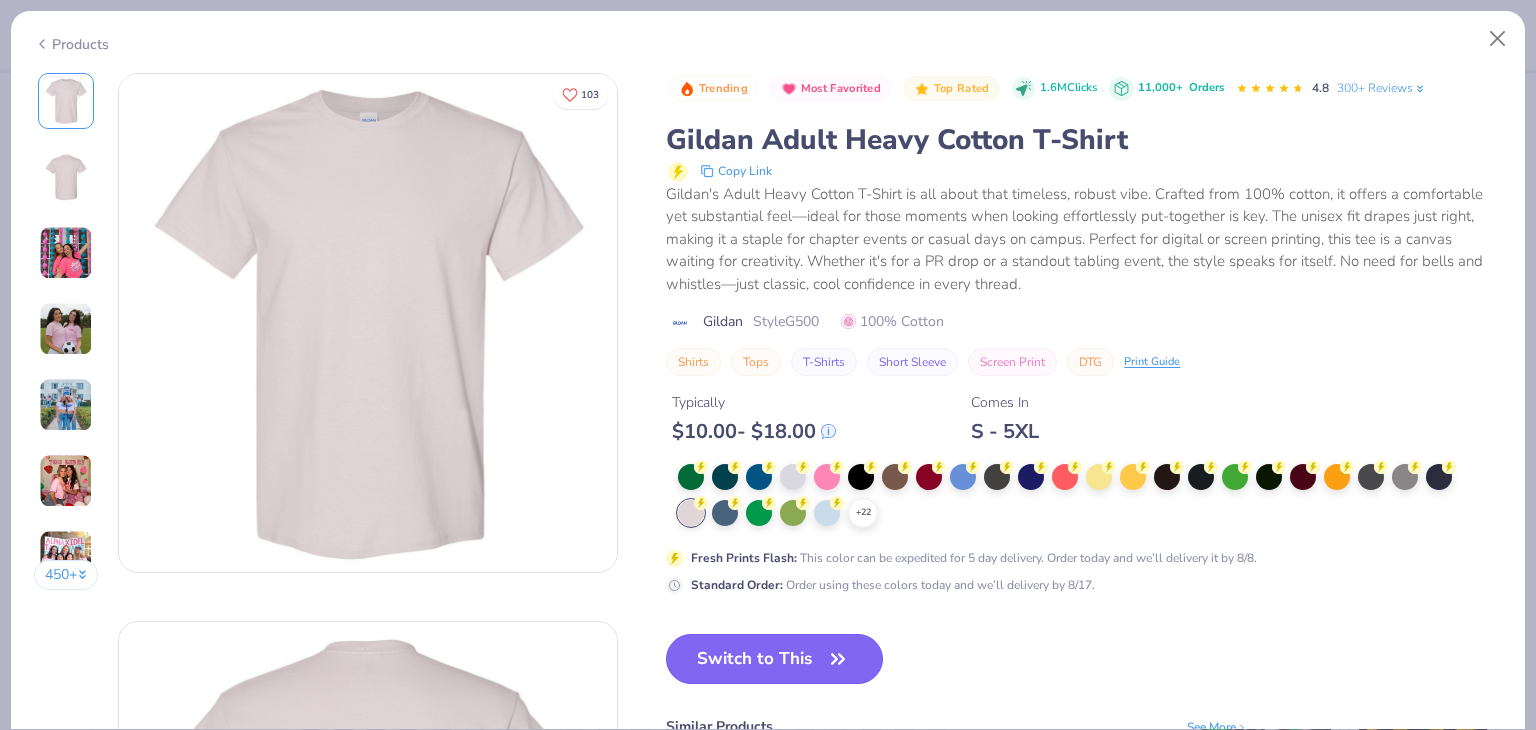 click on "Switch to This" at bounding box center (774, 659) 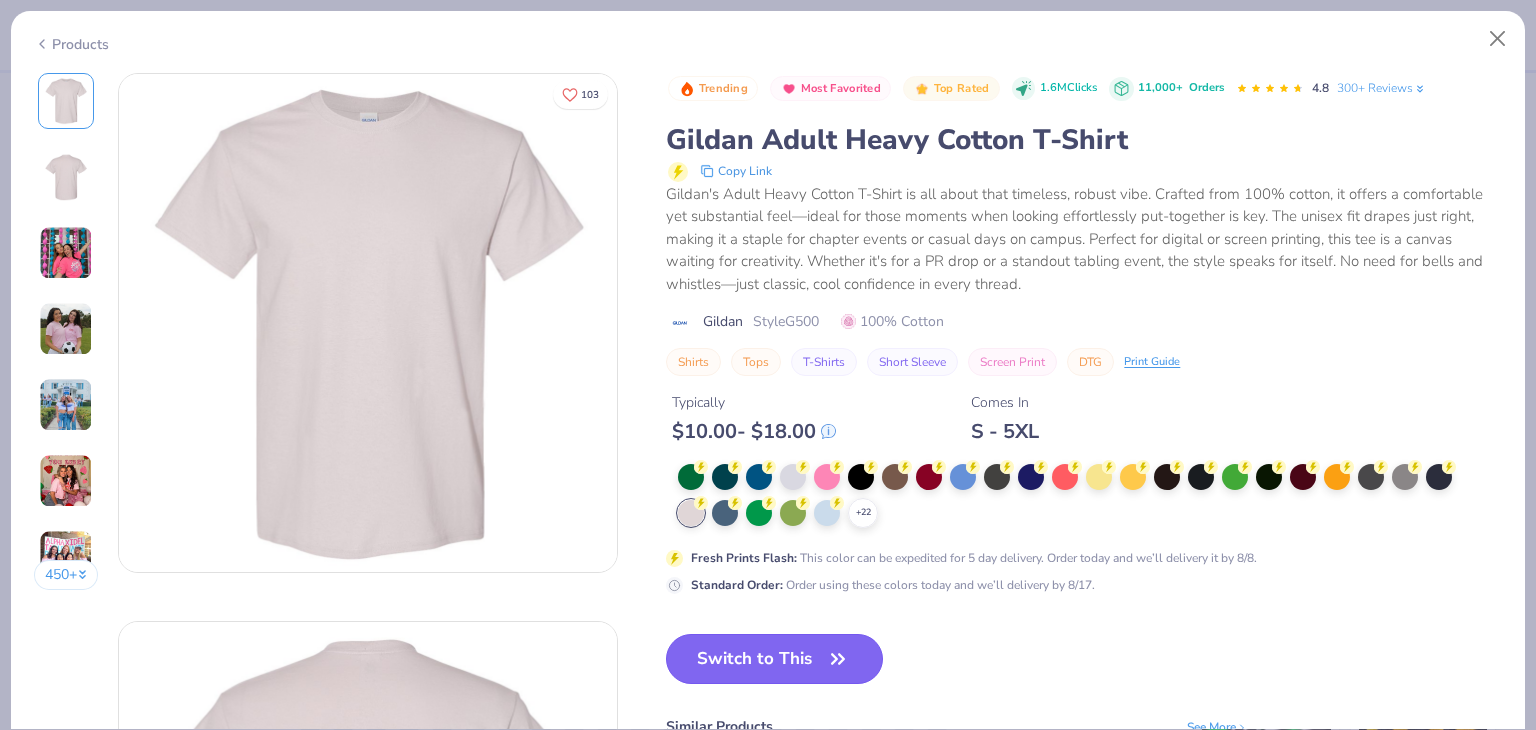 click on "Switch to This" at bounding box center [774, 659] 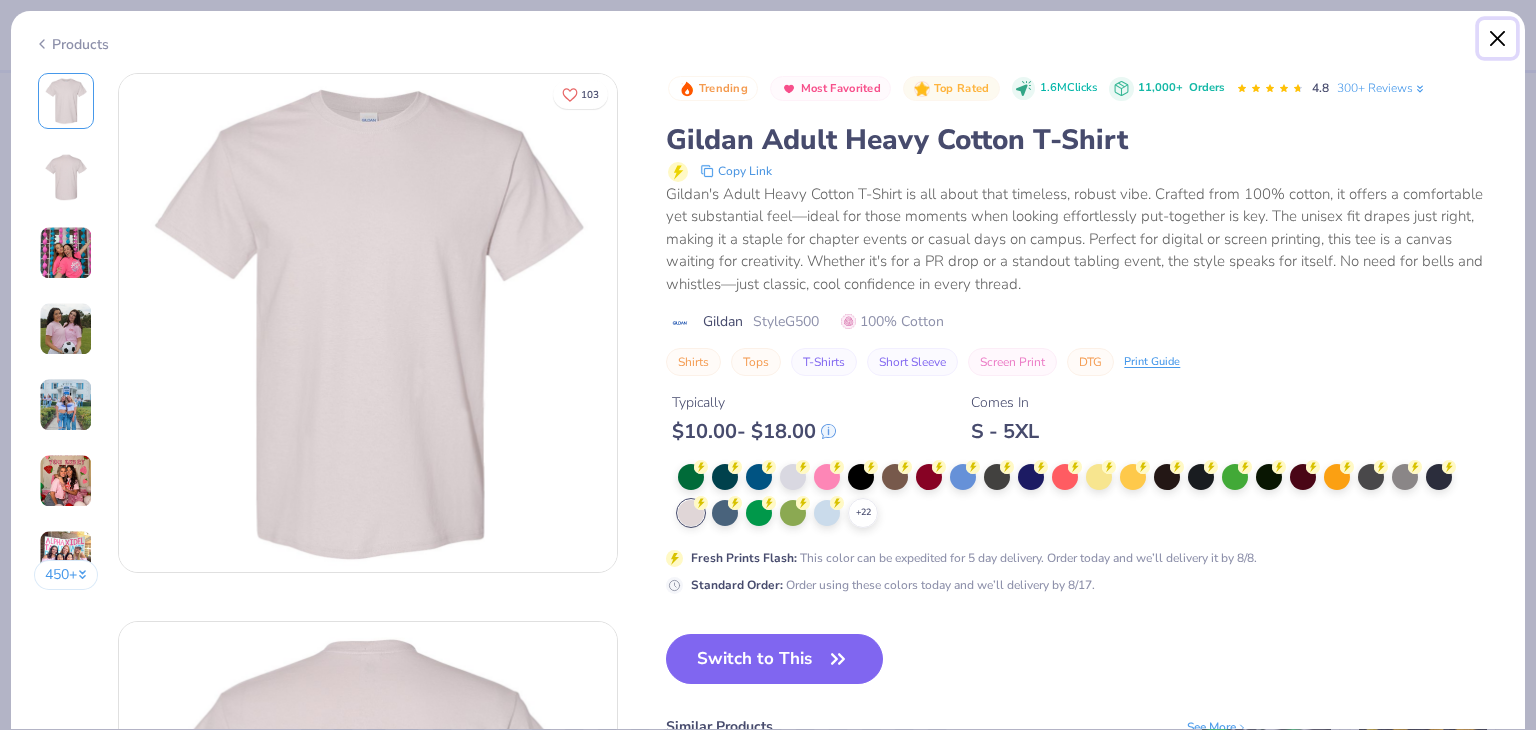 click at bounding box center [1498, 39] 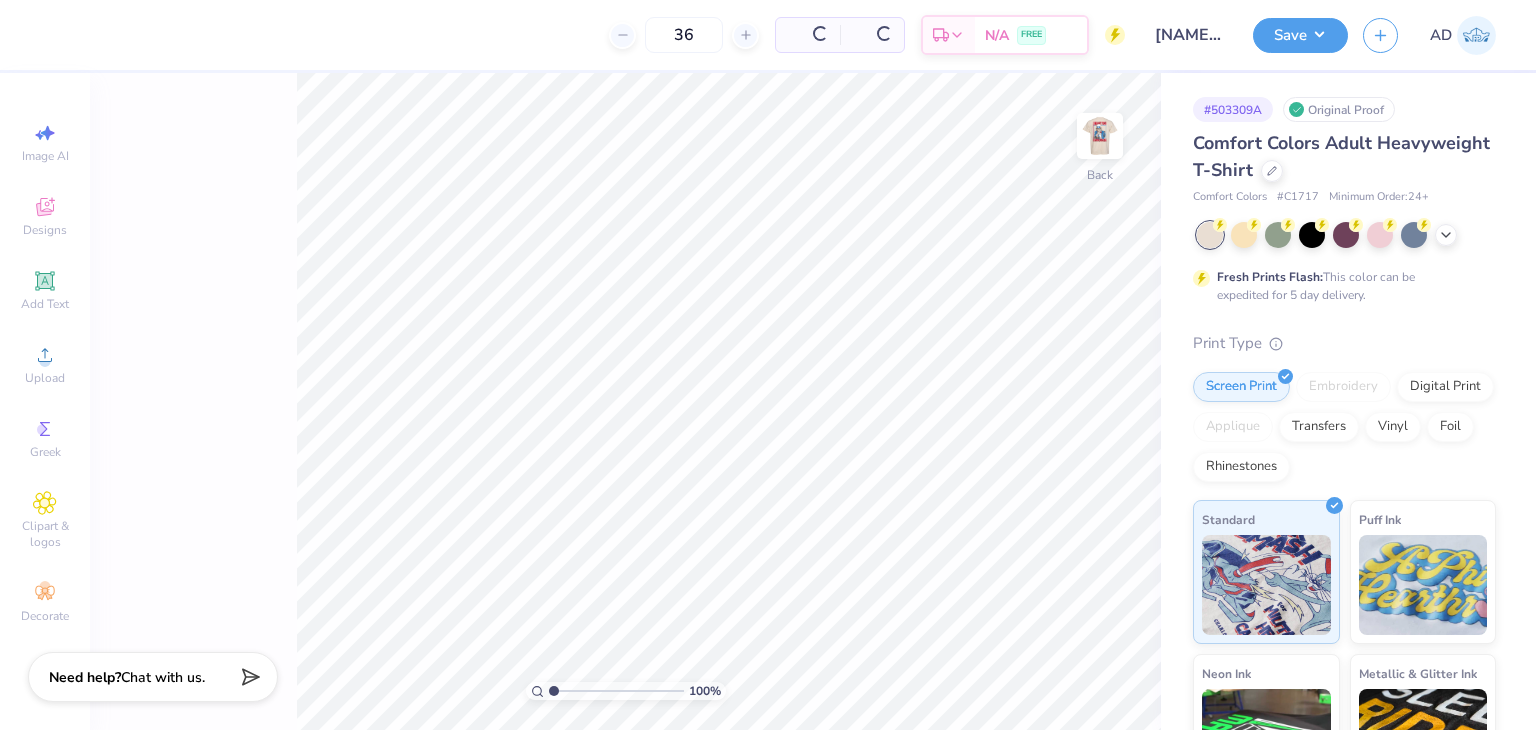 scroll, scrollTop: 0, scrollLeft: 0, axis: both 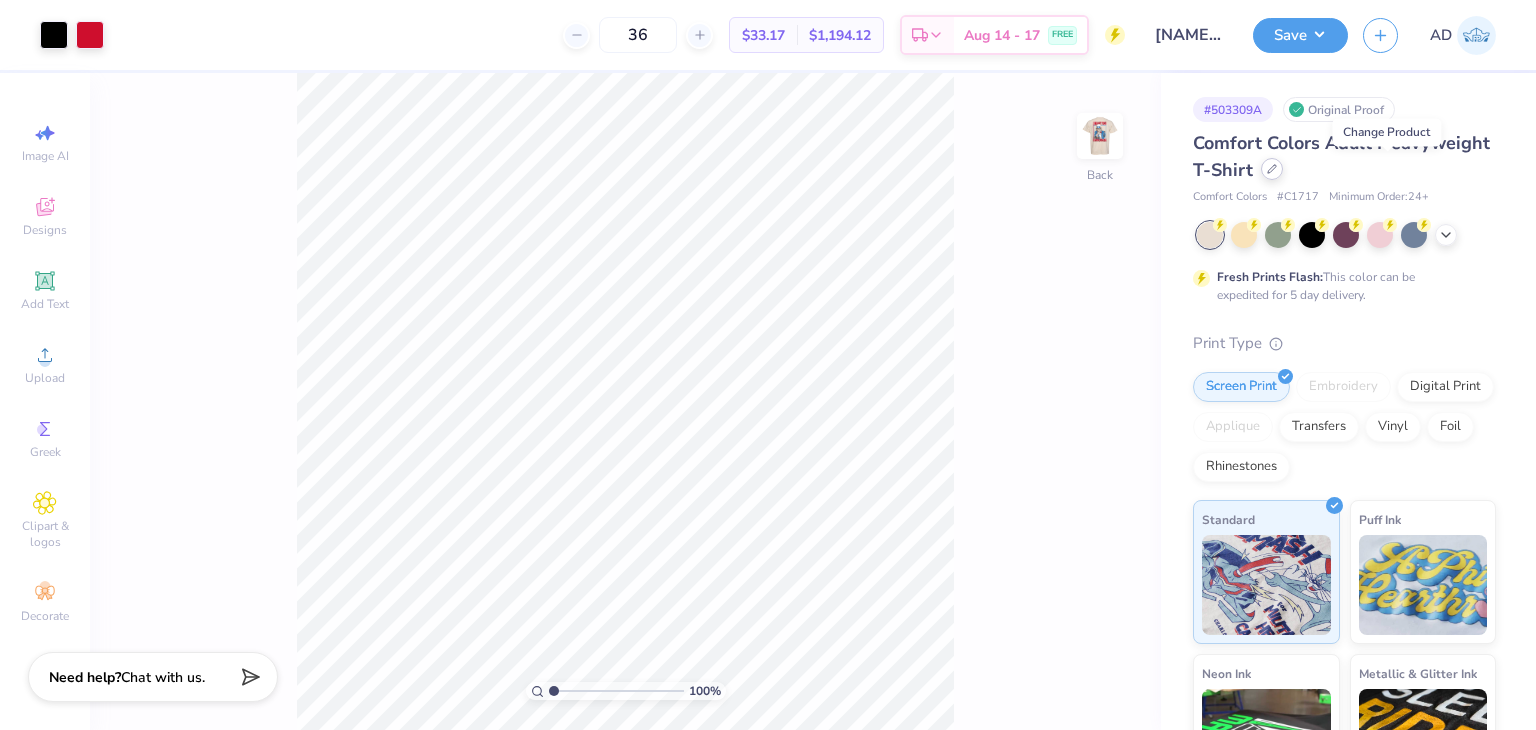click 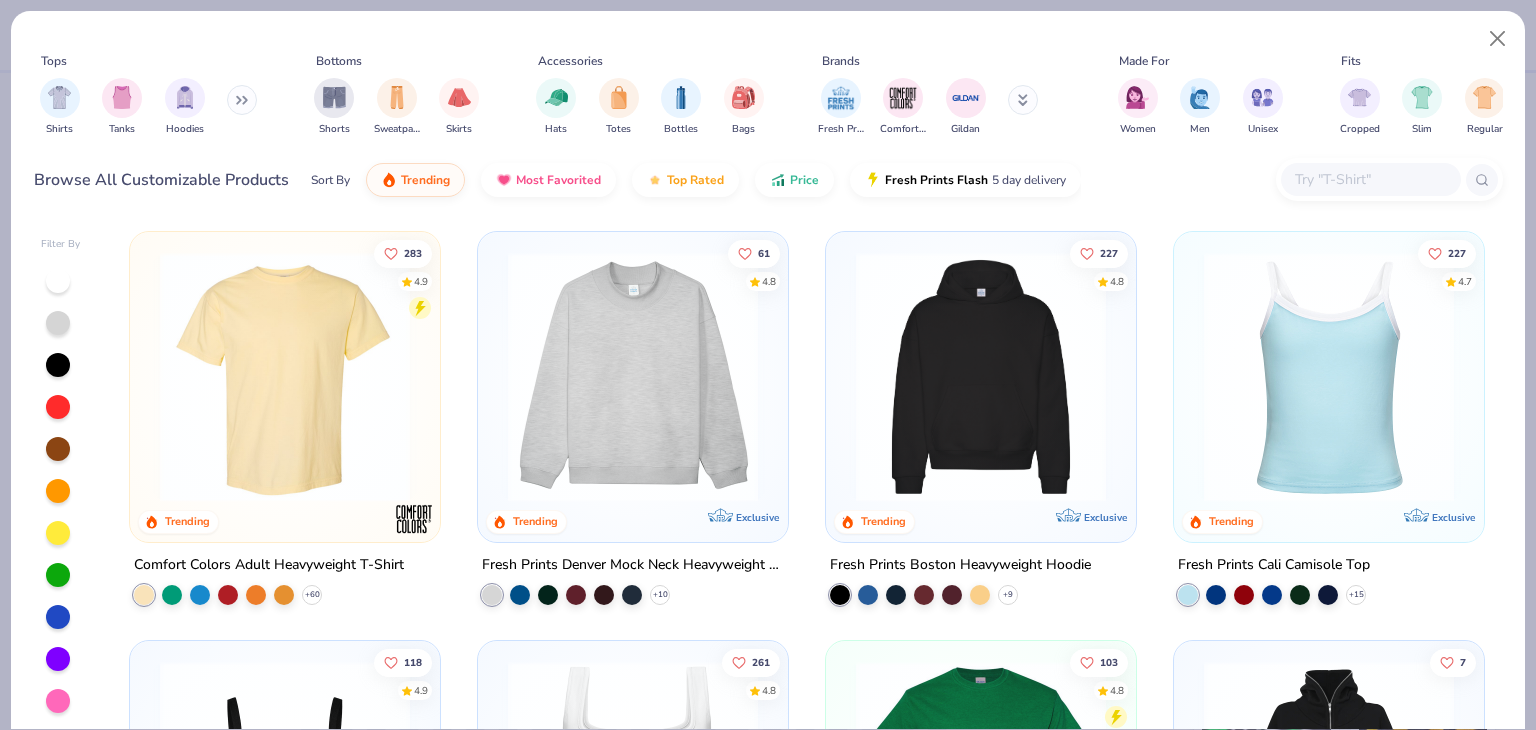 click at bounding box center [1370, 179] 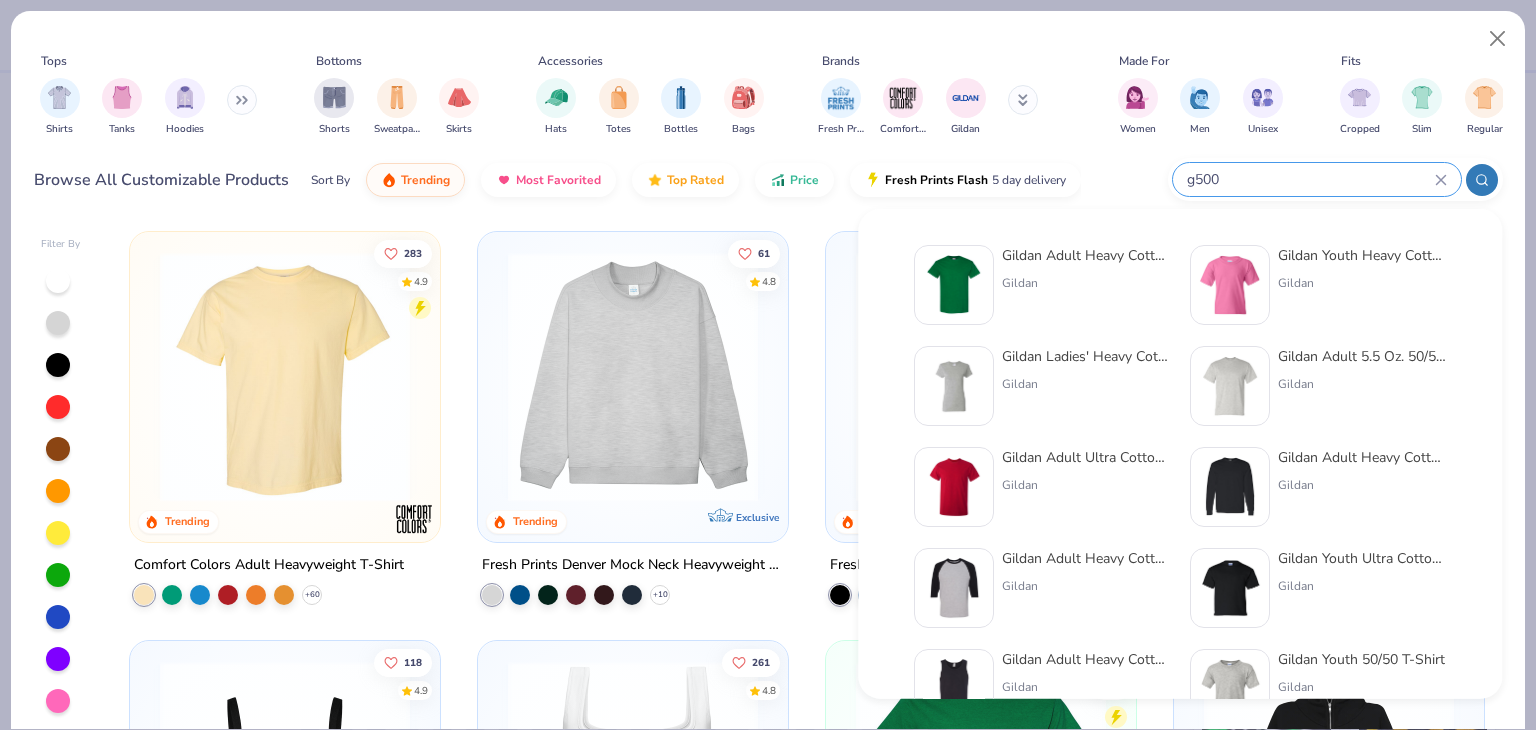 type on "g500" 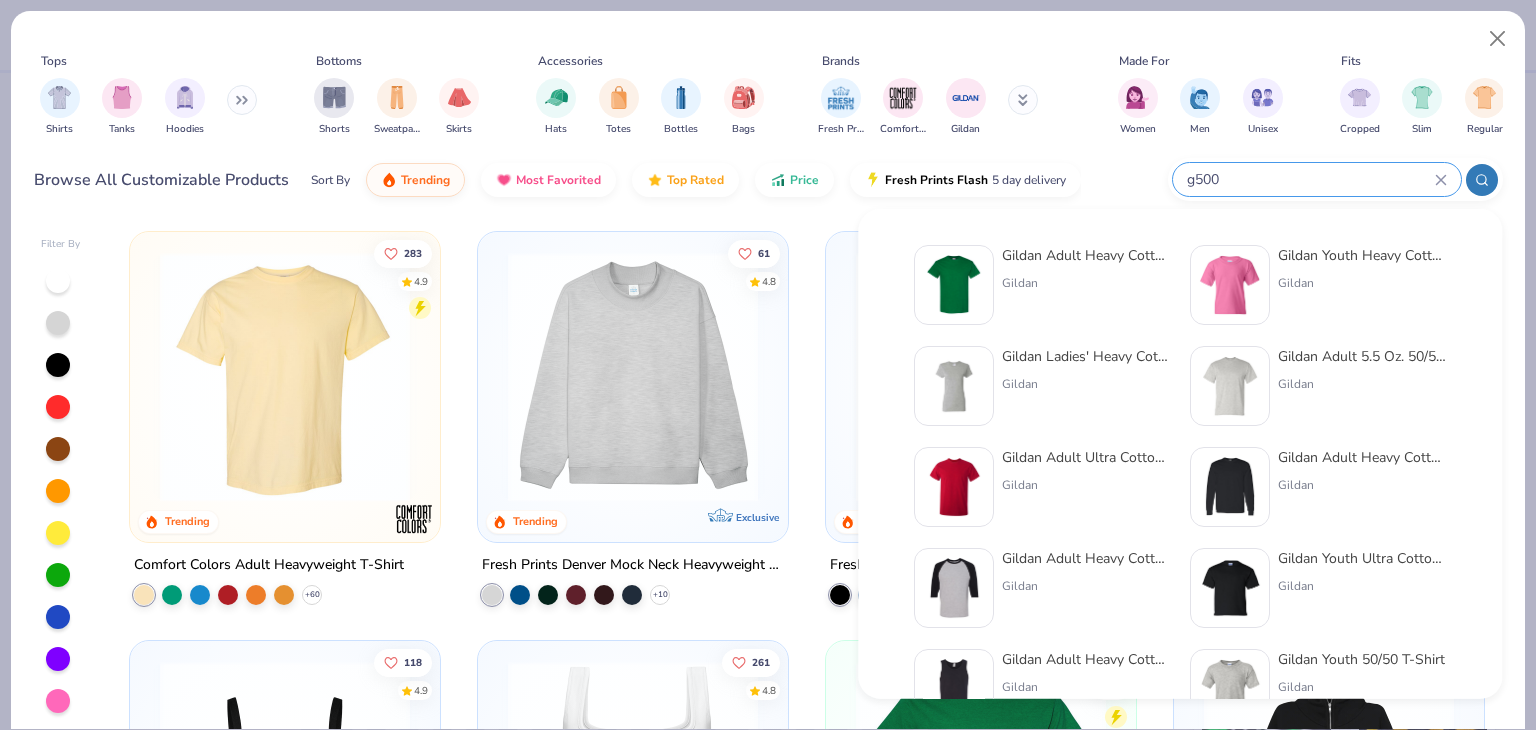 click on "Gildan Adult Heavy Cotton T-Shirt" at bounding box center [1086, 255] 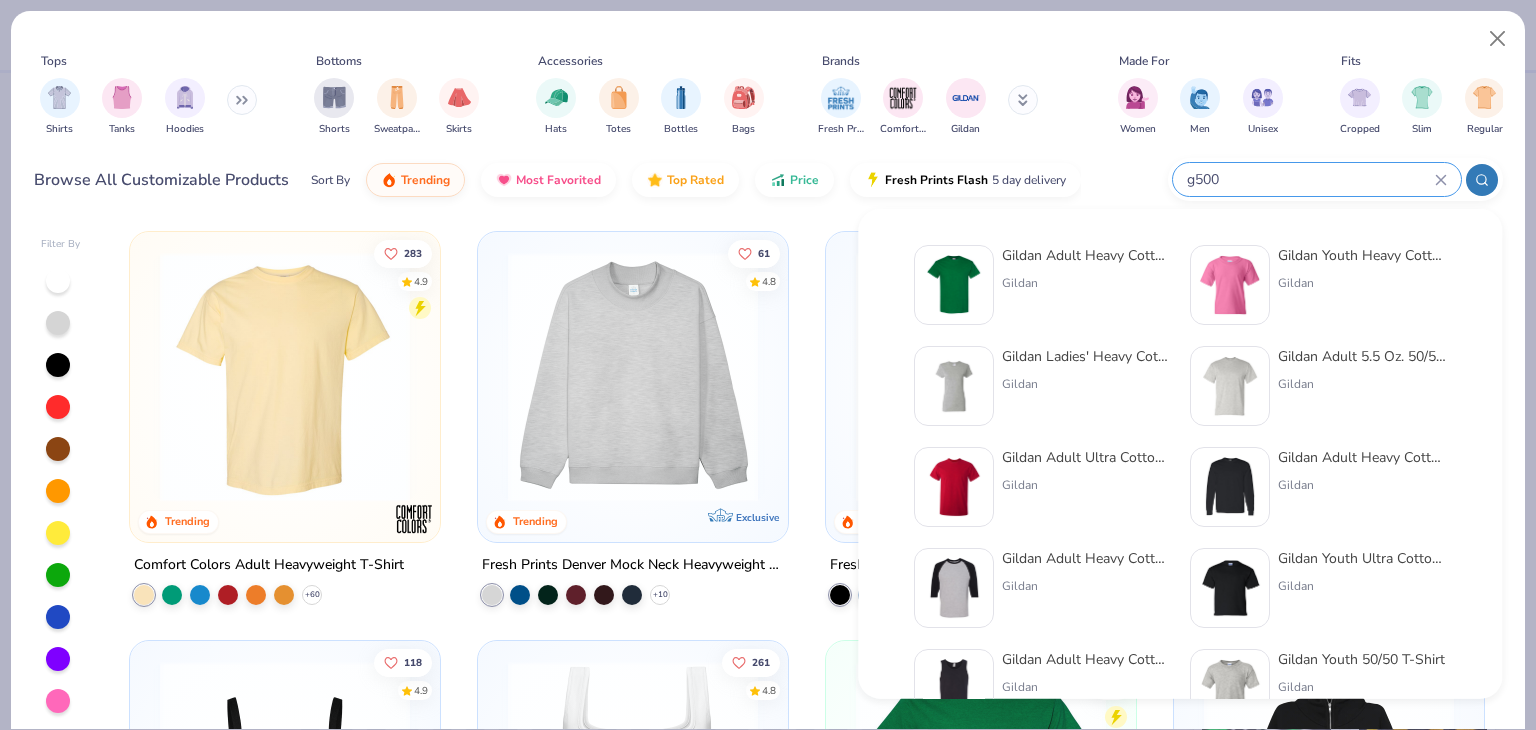 type 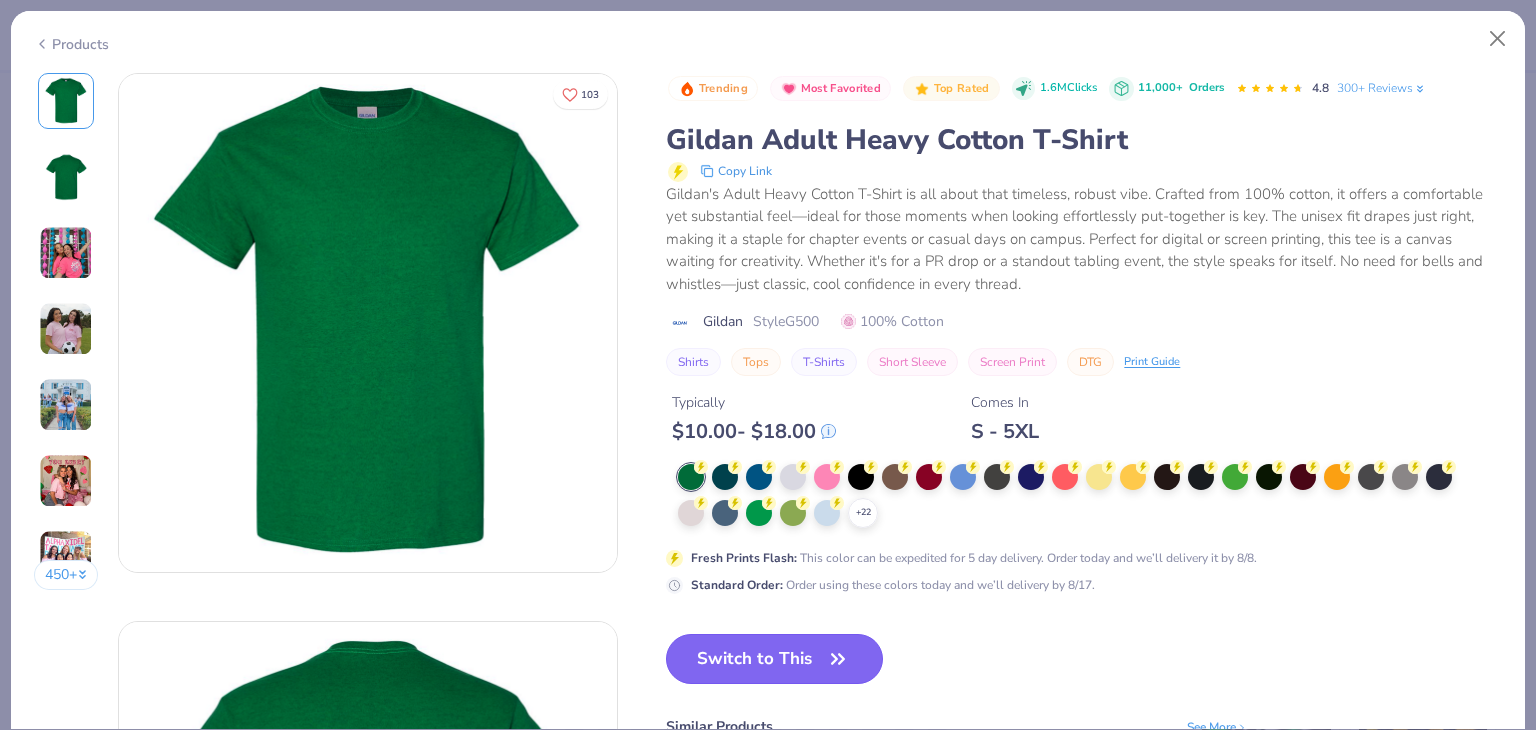 click on "Switch to This" at bounding box center [774, 659] 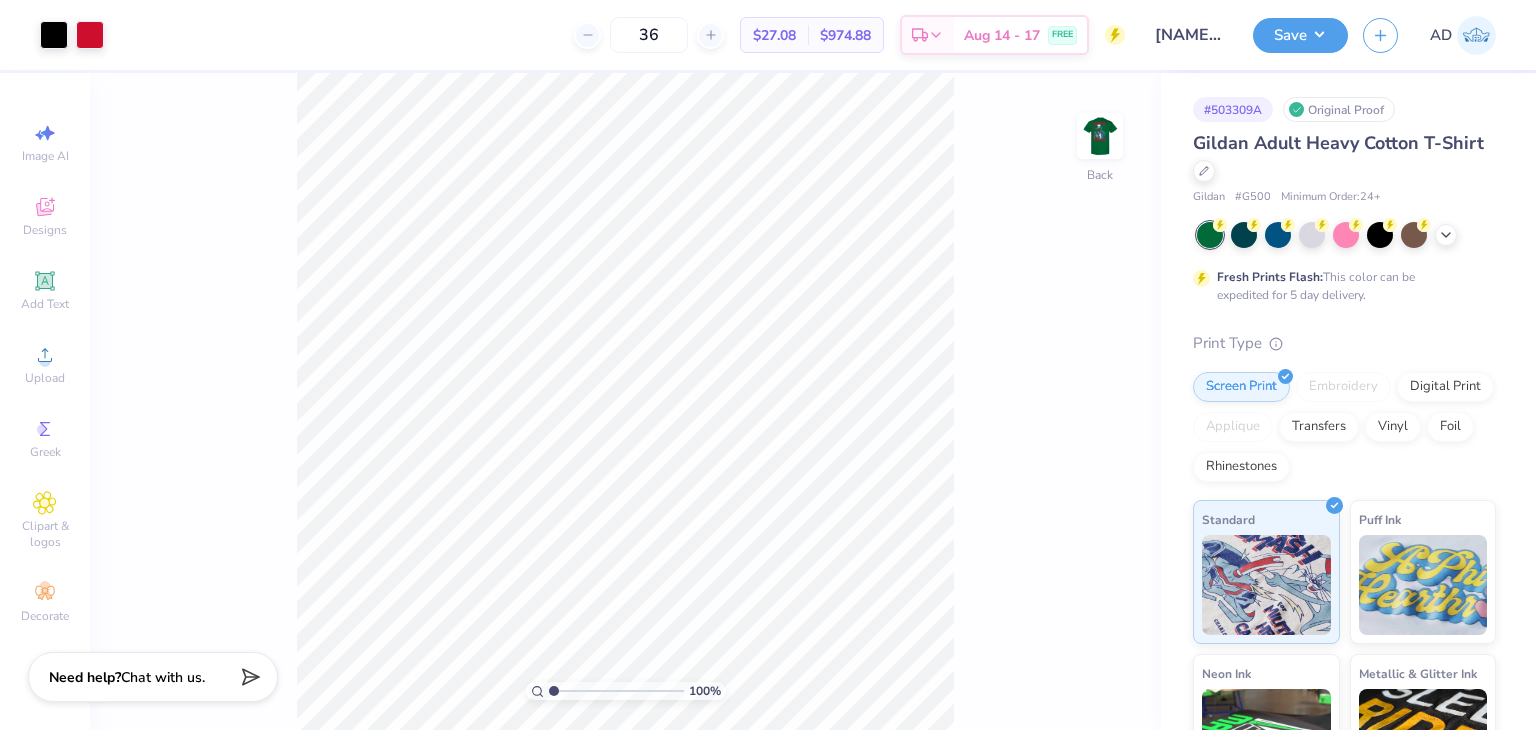 click at bounding box center (1346, 235) 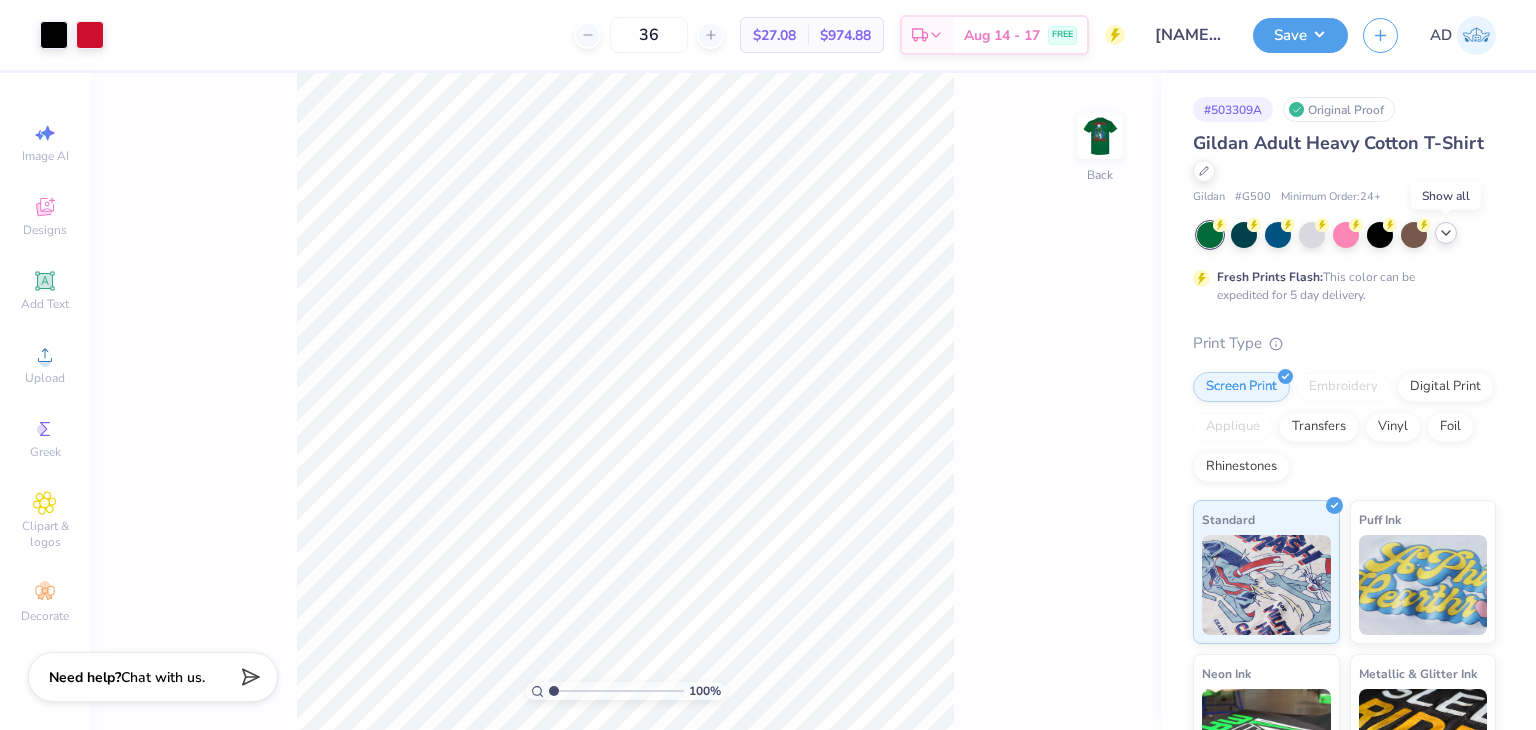 click 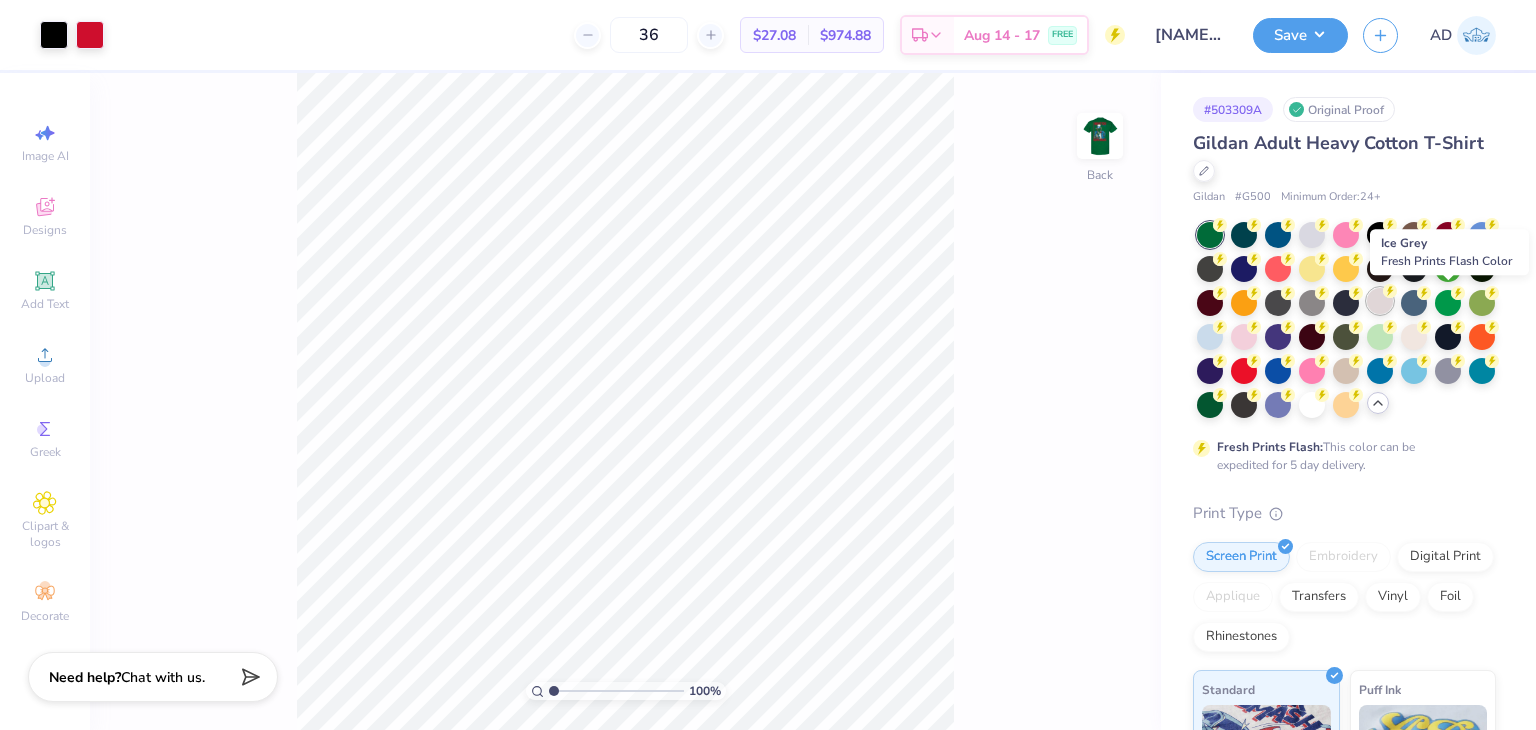 click at bounding box center [1380, 301] 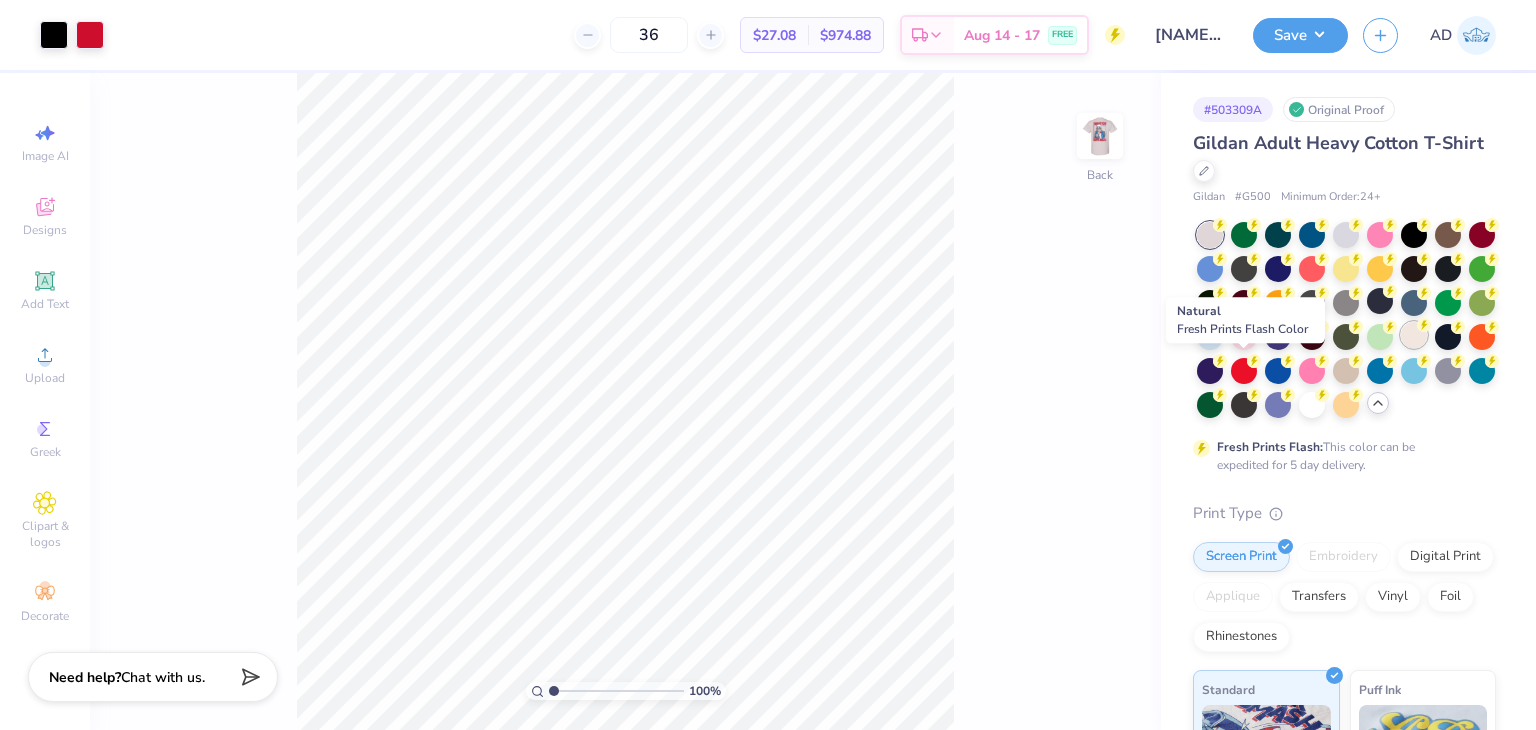 click at bounding box center [1414, 335] 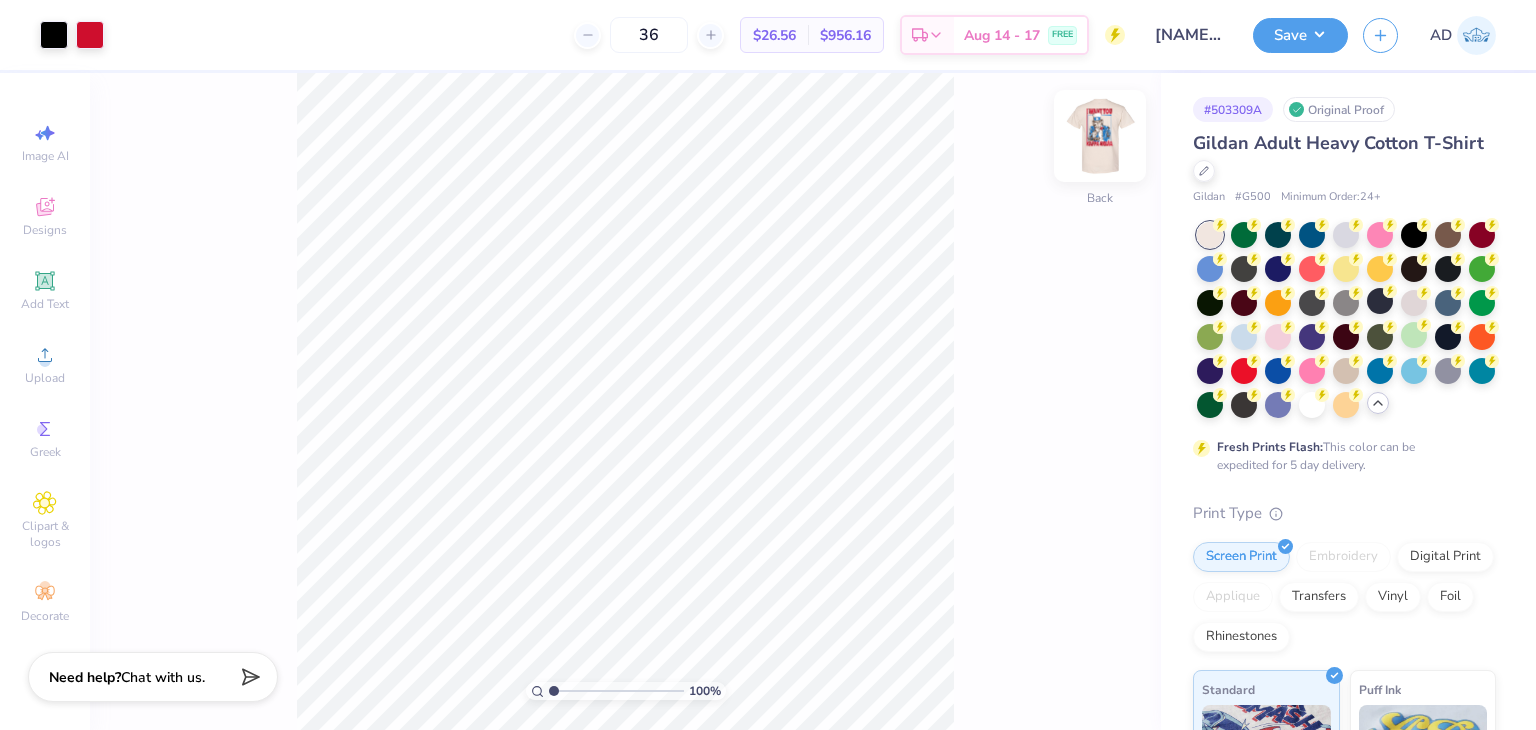 click at bounding box center (1100, 136) 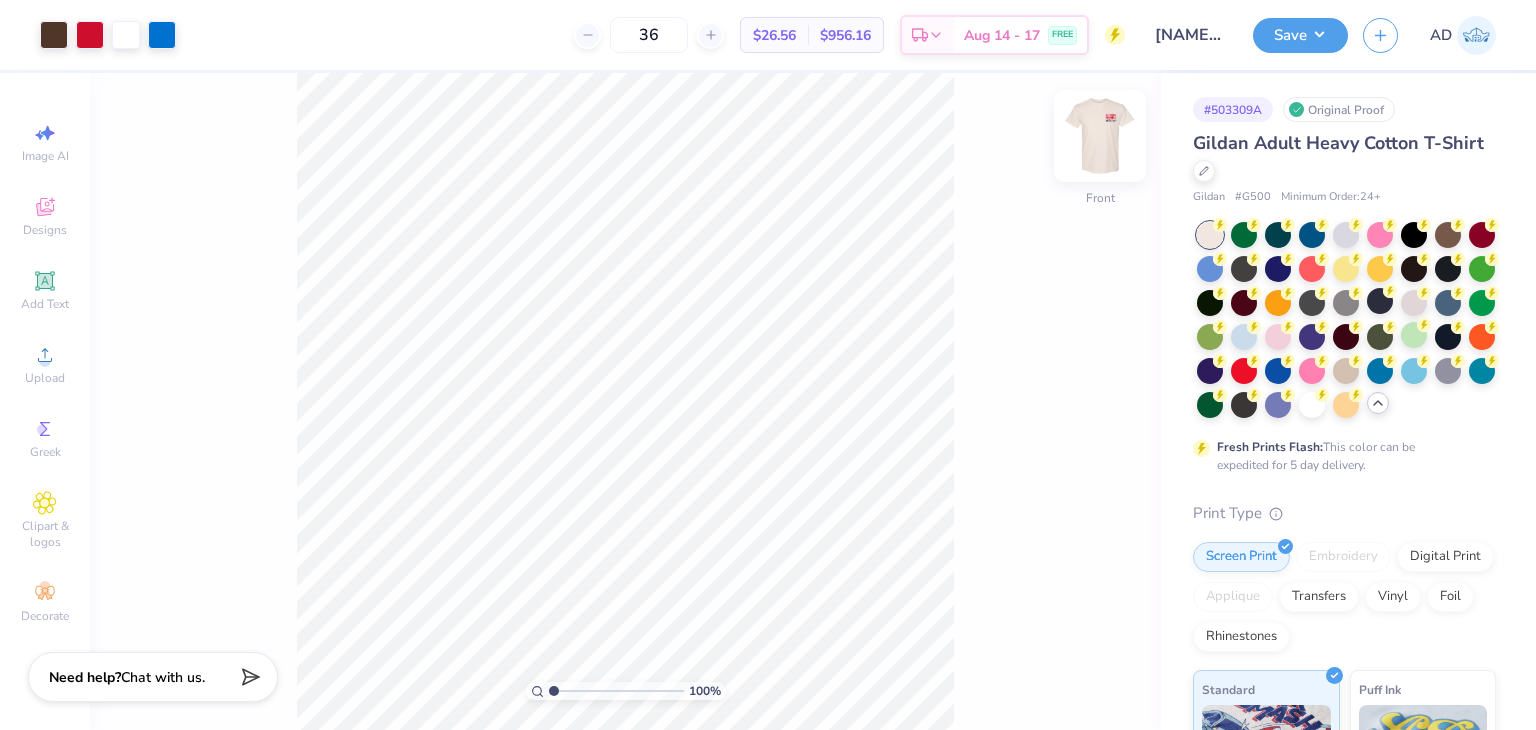 click at bounding box center [1100, 136] 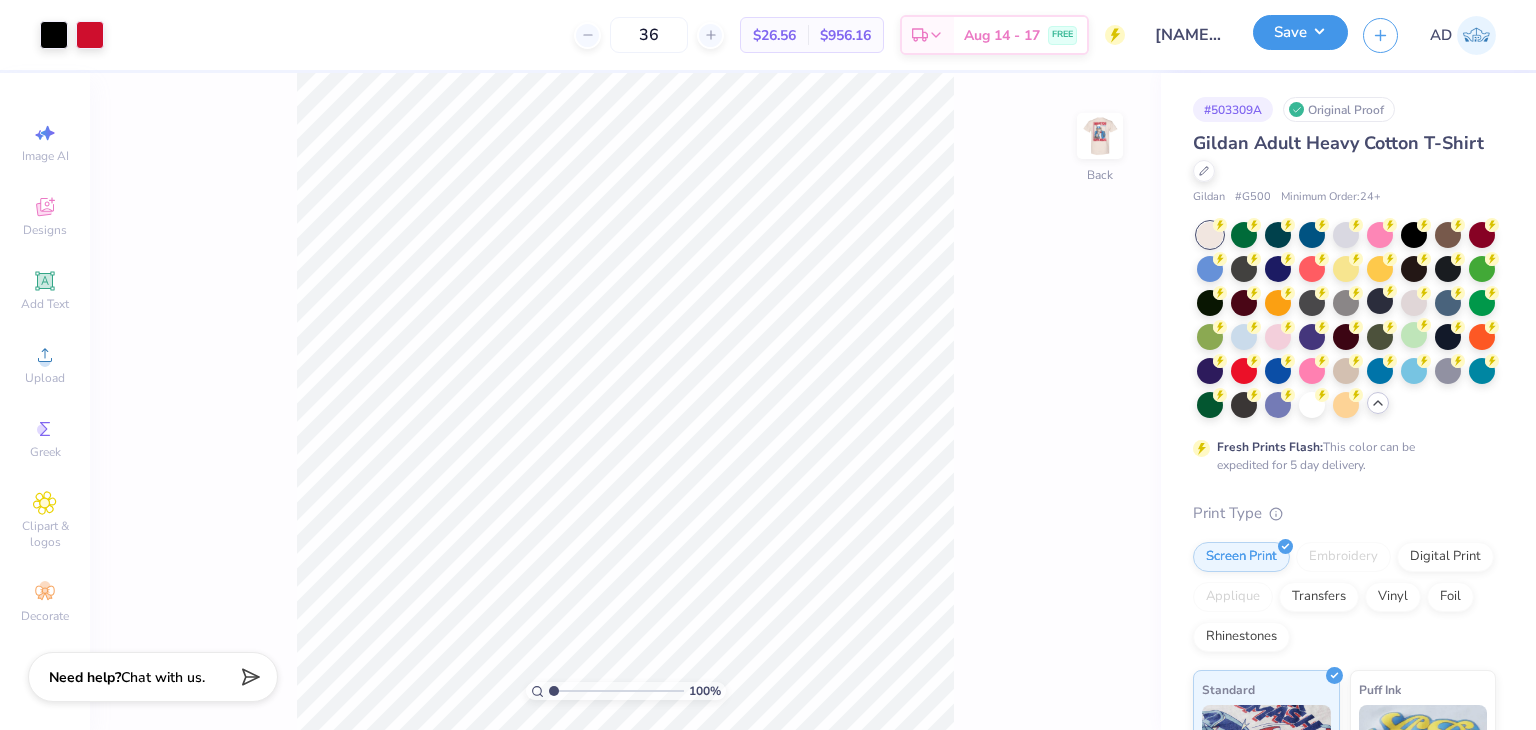 click on "Save" at bounding box center [1300, 32] 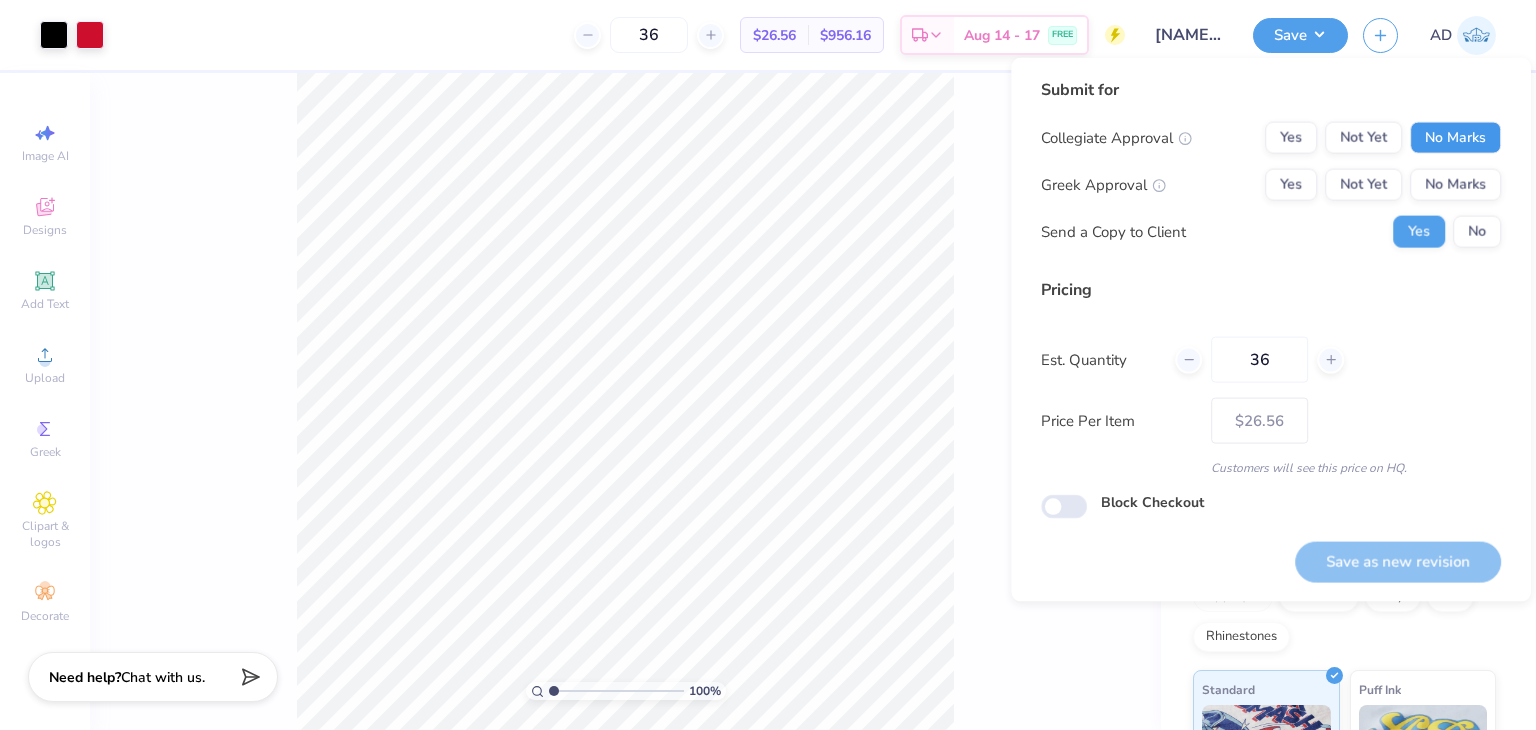 click on "No Marks" at bounding box center [1455, 138] 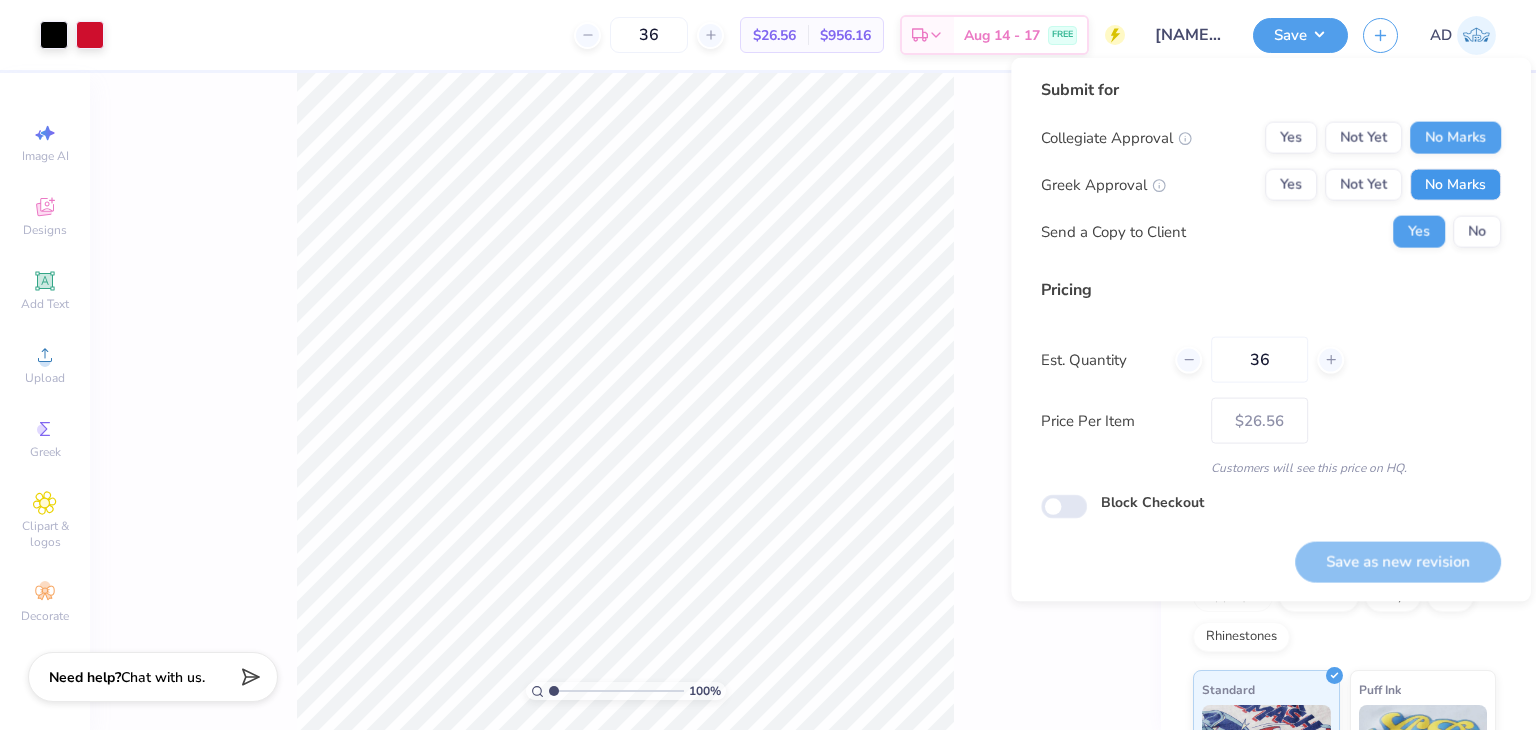 click on "No Marks" at bounding box center [1455, 185] 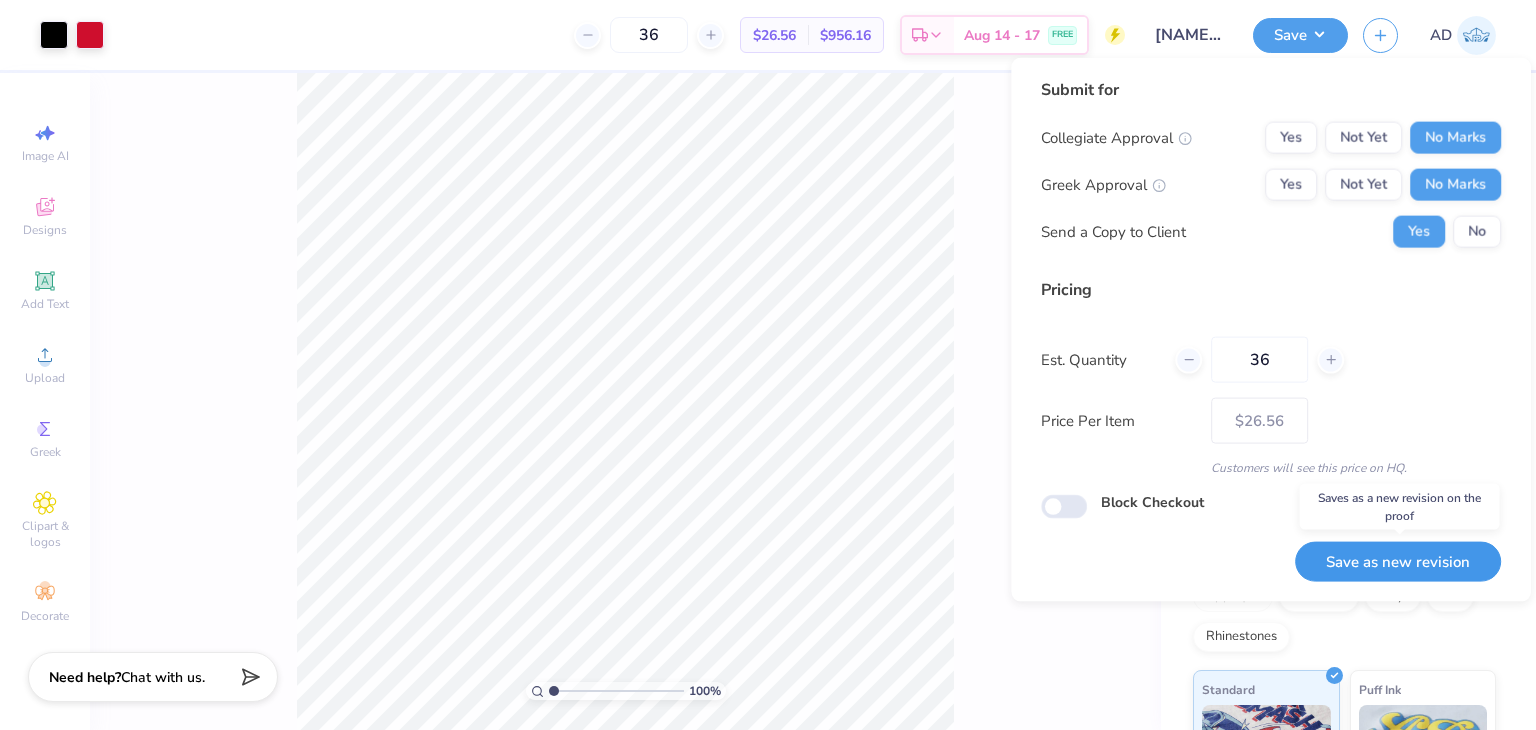 click on "Save as new revision" at bounding box center (1398, 561) 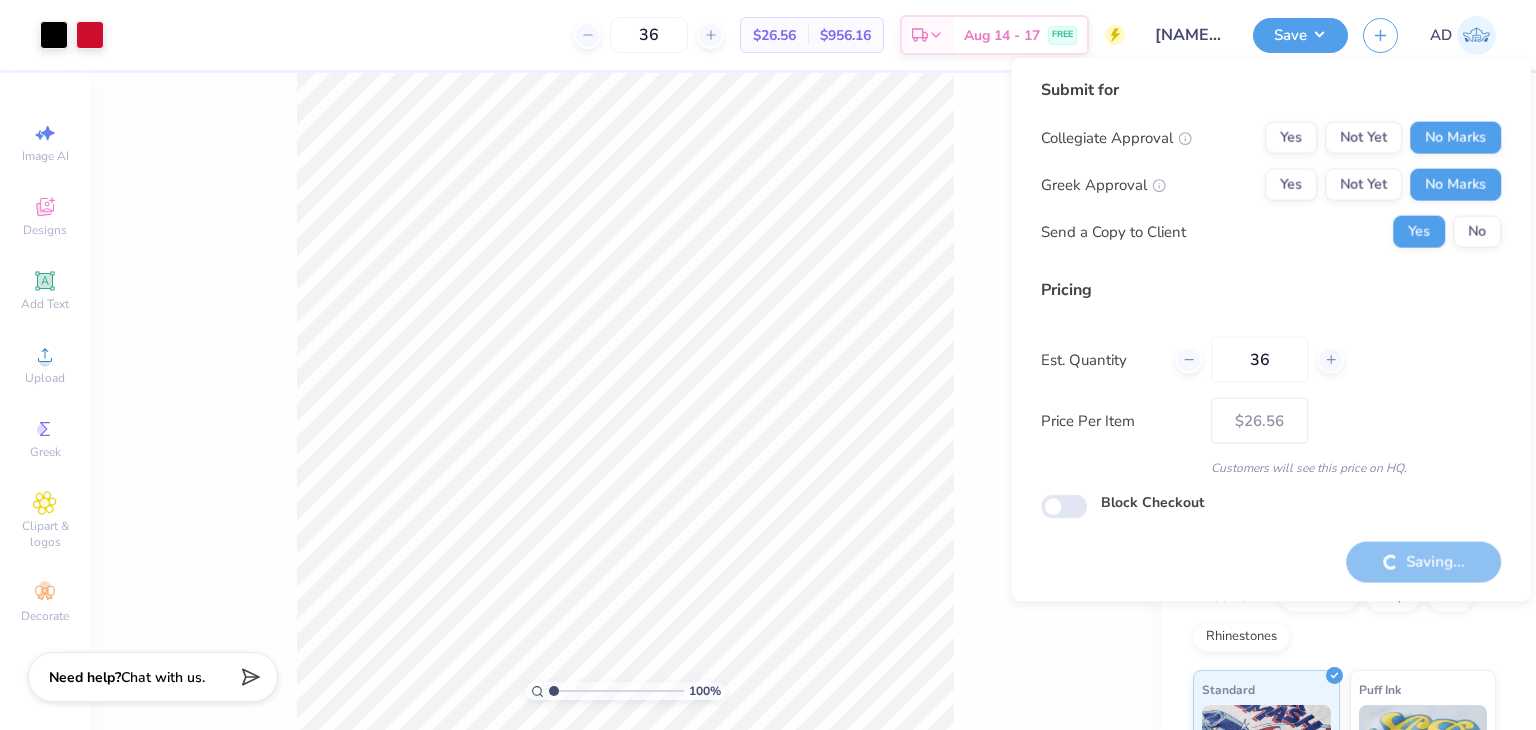 type on "– –" 